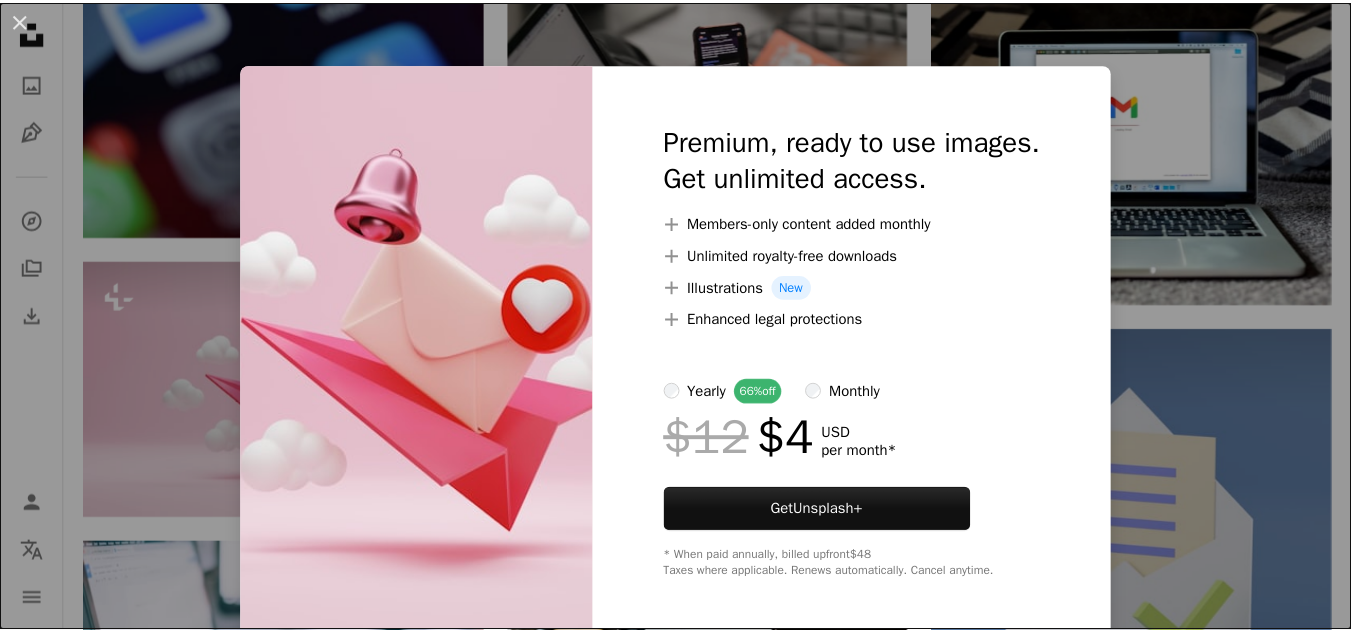 scroll, scrollTop: 0, scrollLeft: 0, axis: both 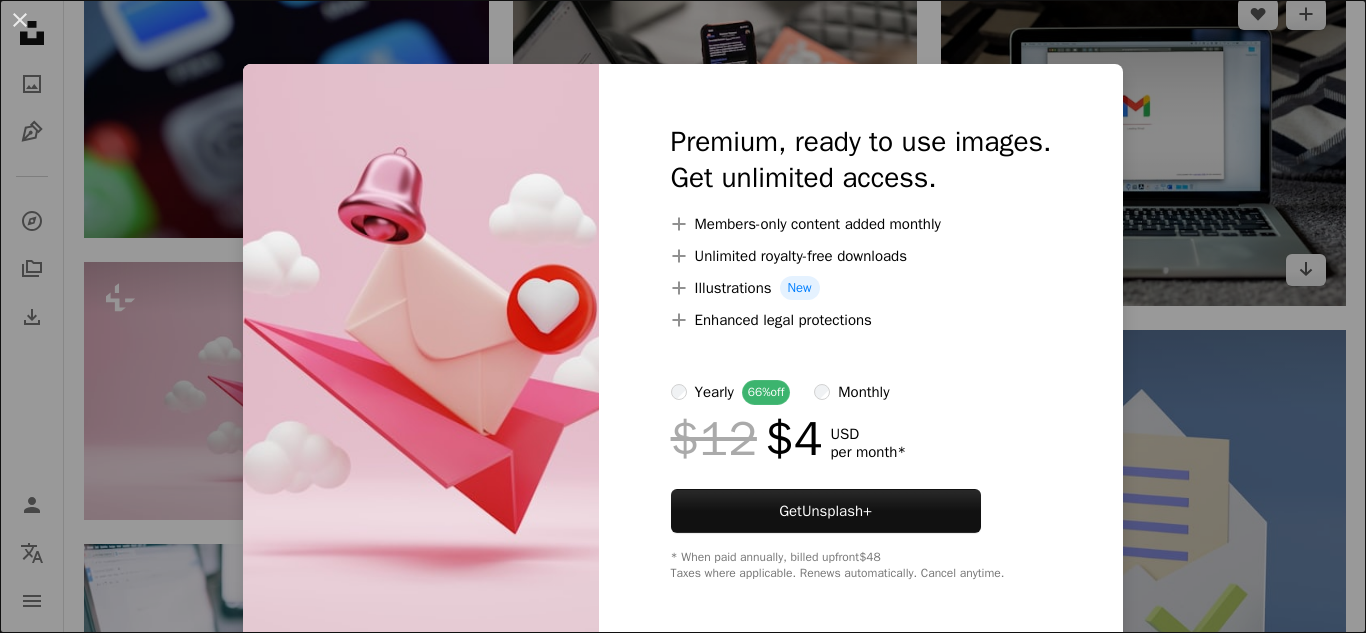 drag, startPoint x: 1171, startPoint y: 229, endPoint x: 1165, endPoint y: 240, distance: 12.529964 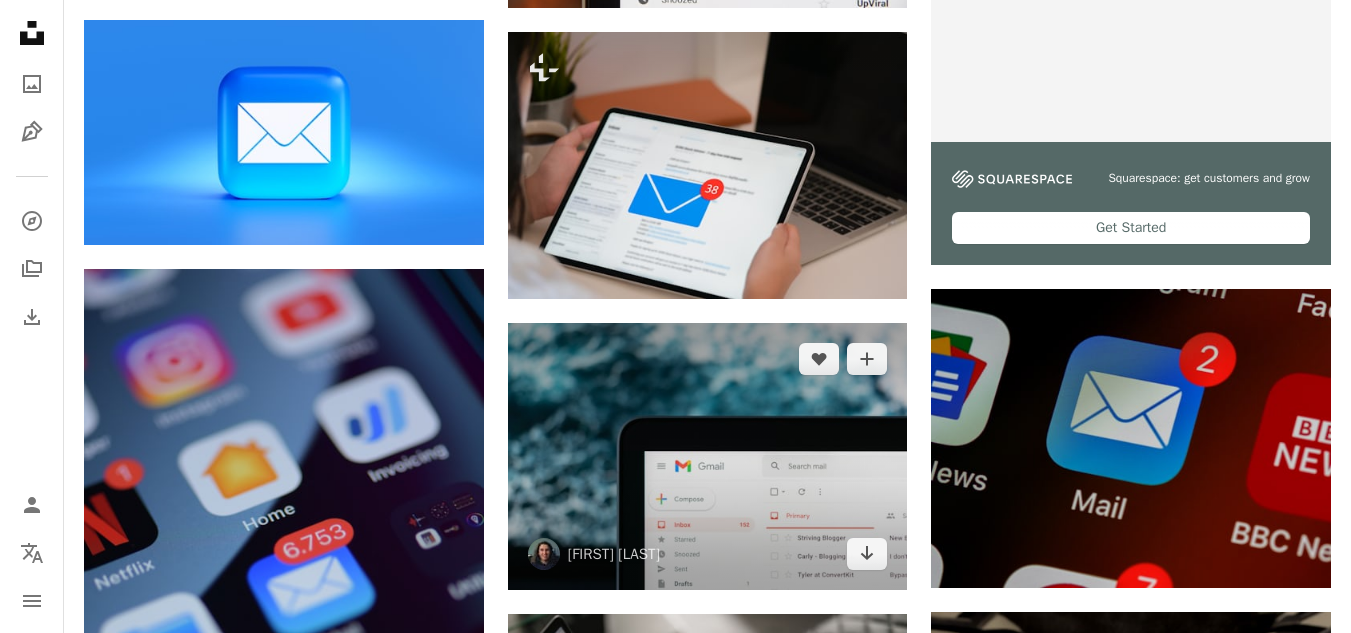 scroll, scrollTop: 800, scrollLeft: 0, axis: vertical 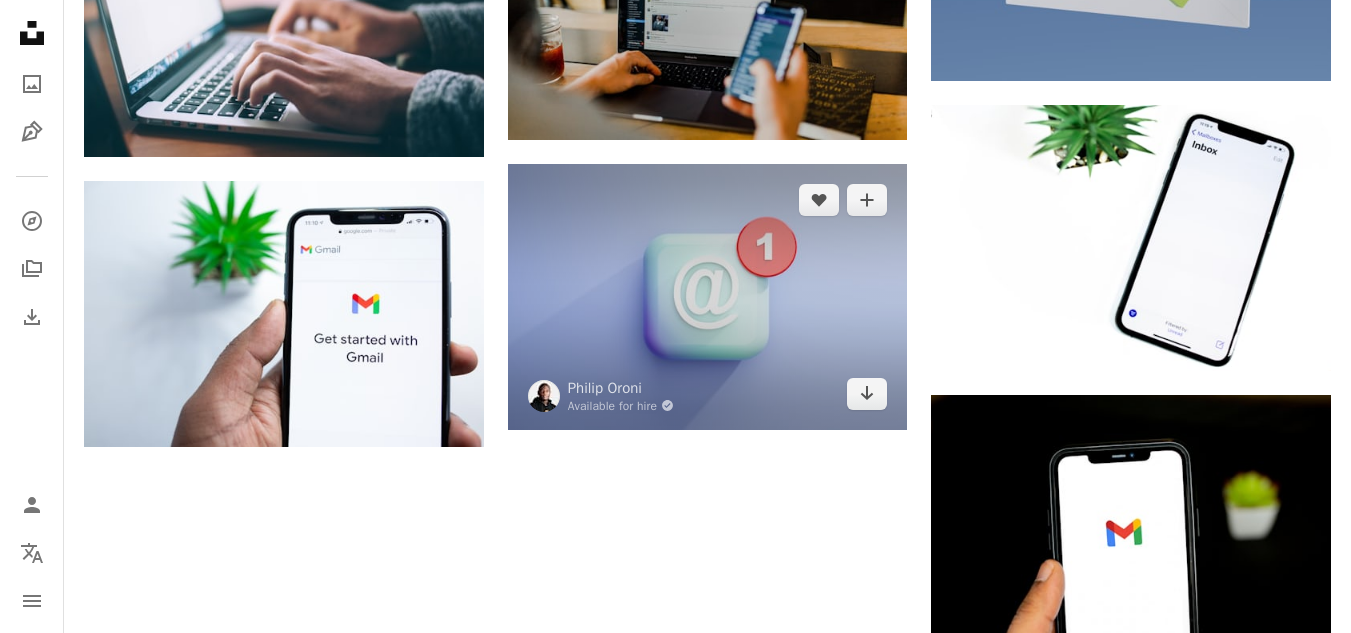 click at bounding box center [708, 297] 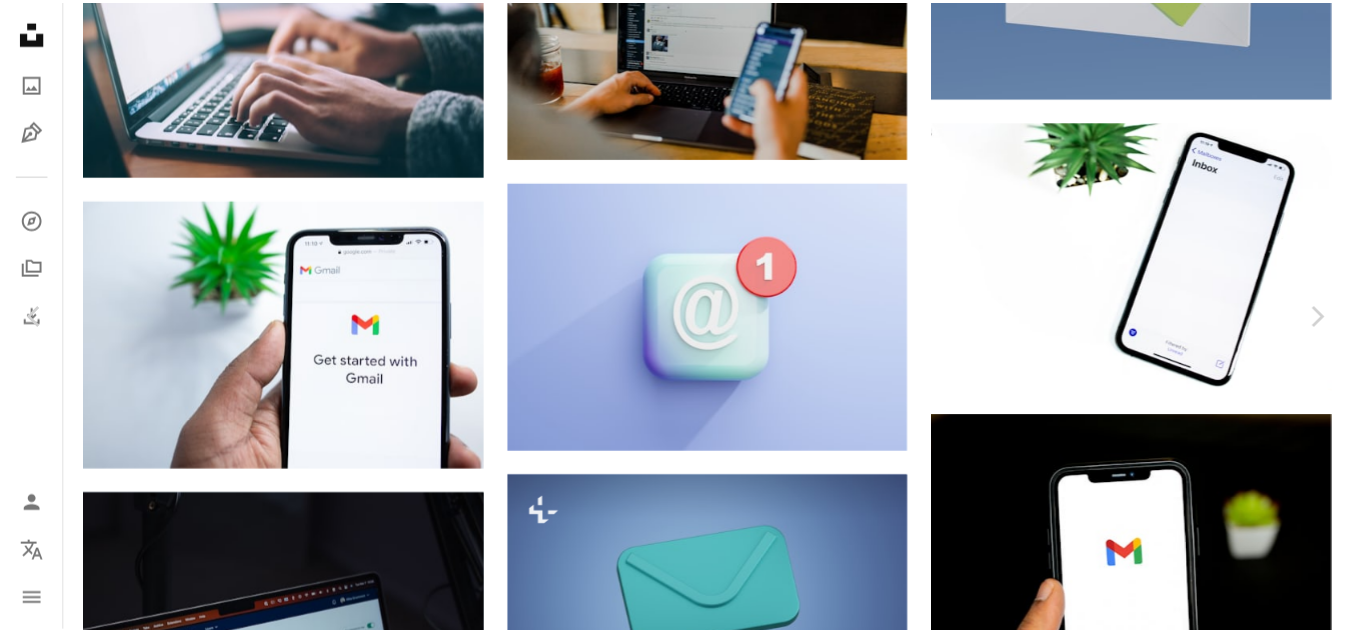scroll, scrollTop: 10790, scrollLeft: 0, axis: vertical 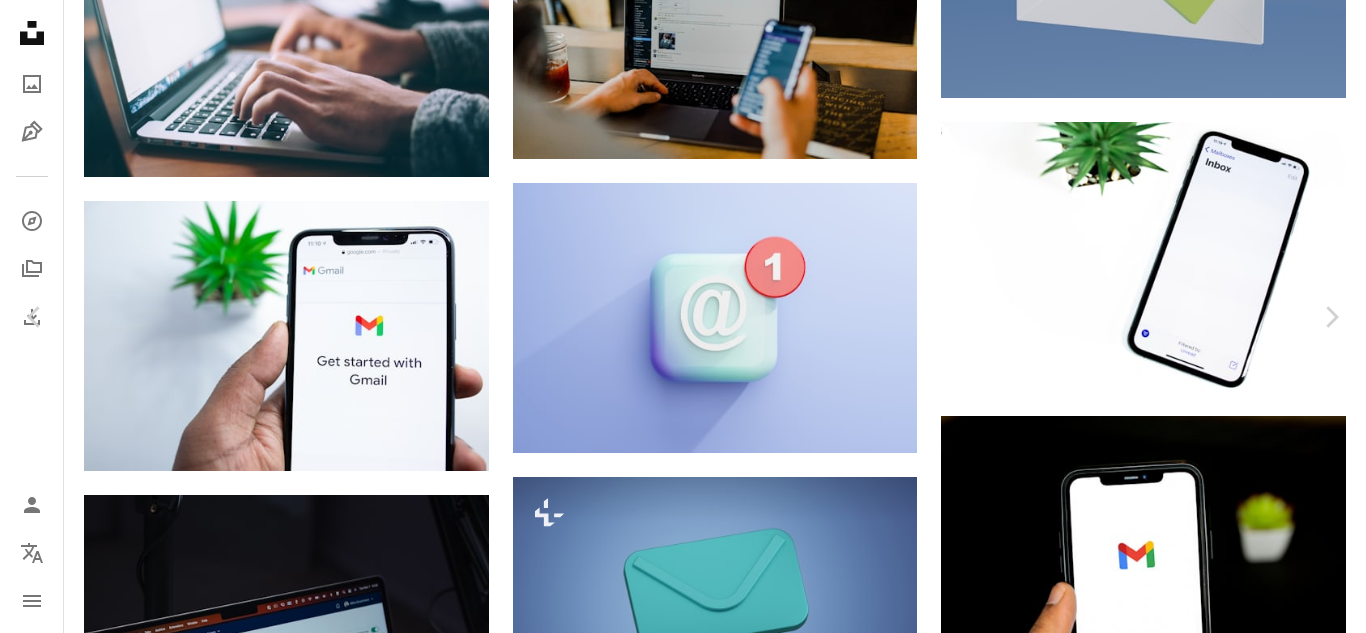 click on "An X shape" at bounding box center (20, 20) 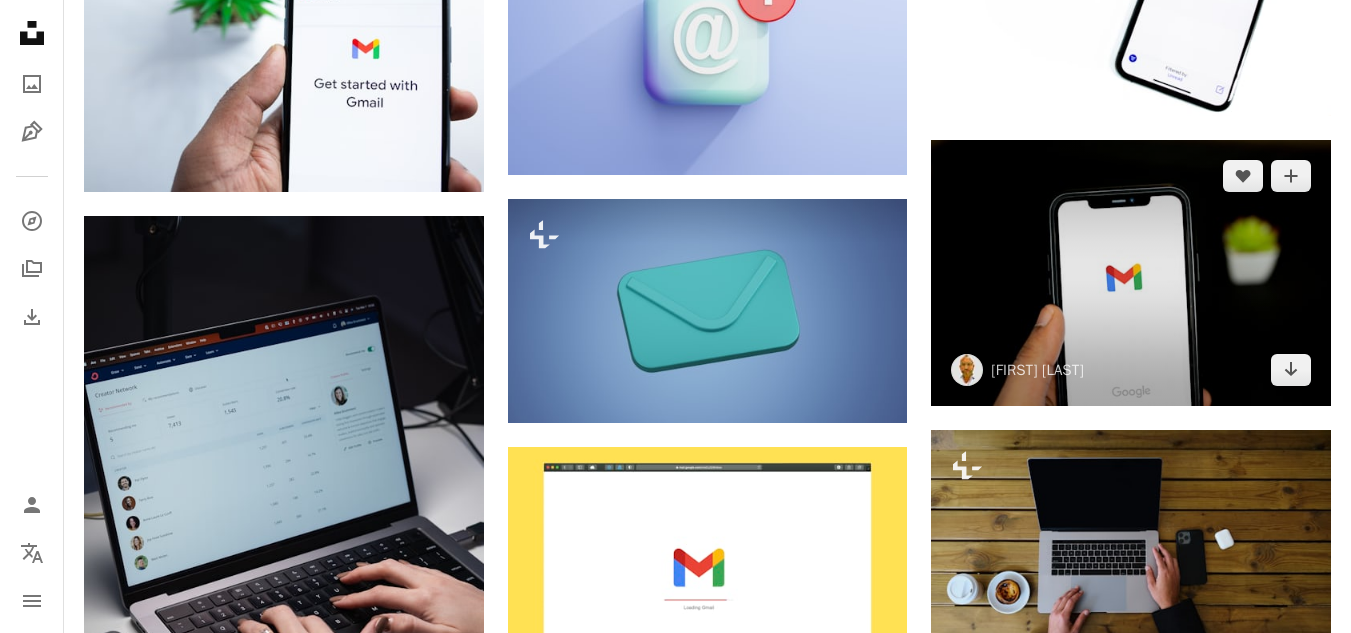 scroll, scrollTop: 2336, scrollLeft: 0, axis: vertical 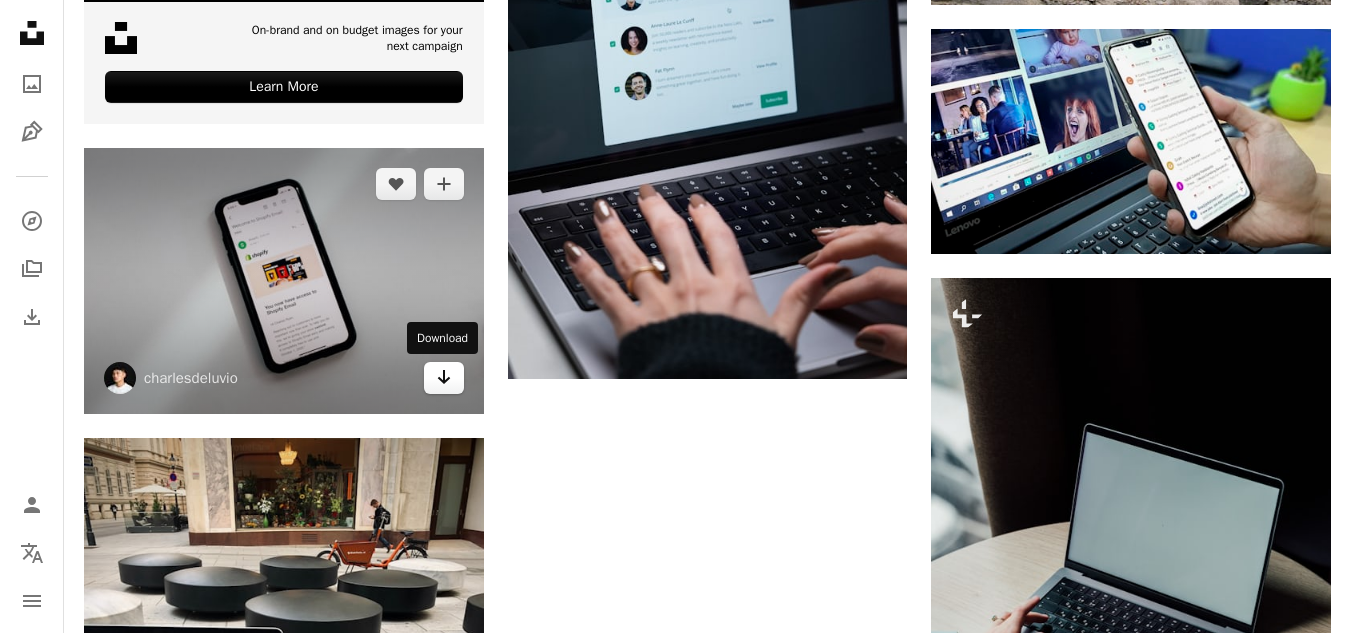 click on "Arrow pointing down" 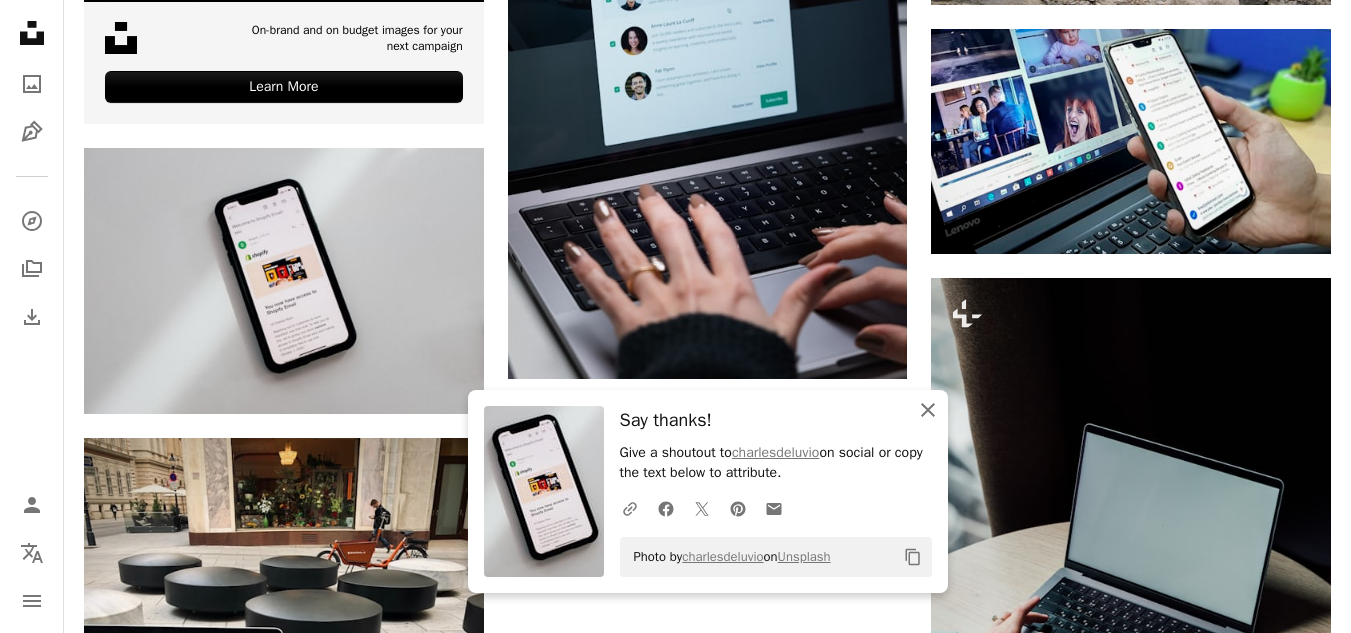 click on "An X shape" 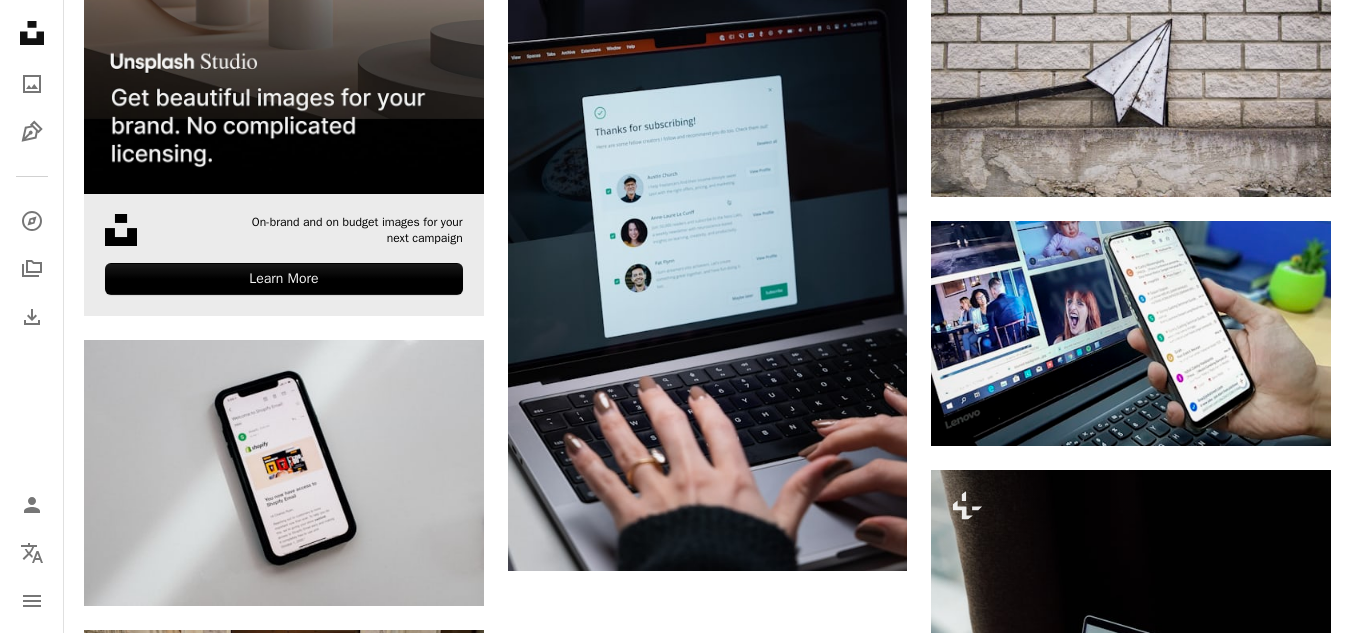 scroll, scrollTop: 4199, scrollLeft: 0, axis: vertical 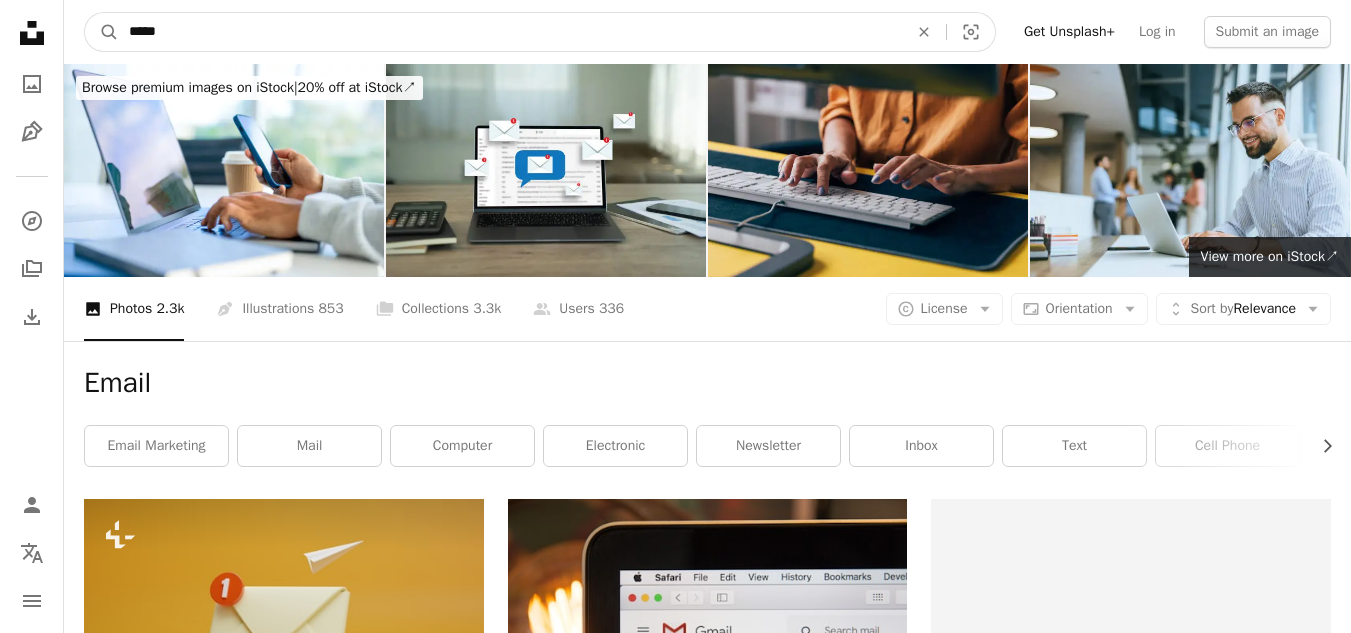 drag, startPoint x: 219, startPoint y: 46, endPoint x: 55, endPoint y: 38, distance: 164.195 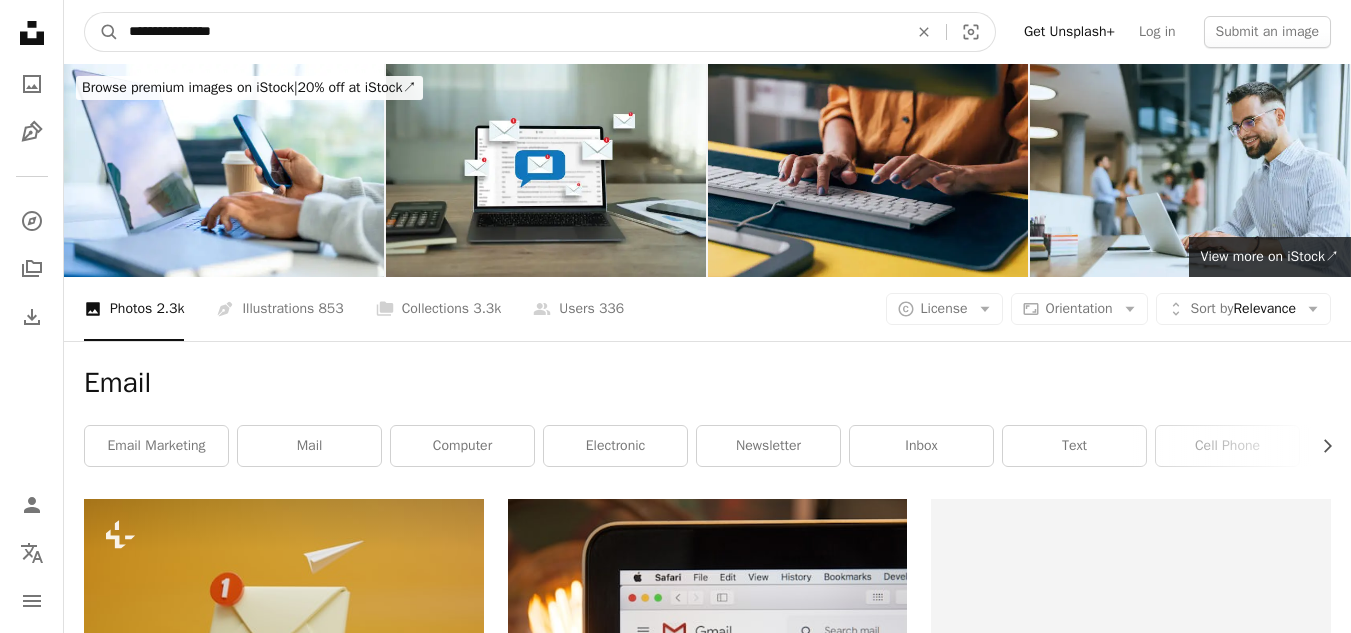 type on "**********" 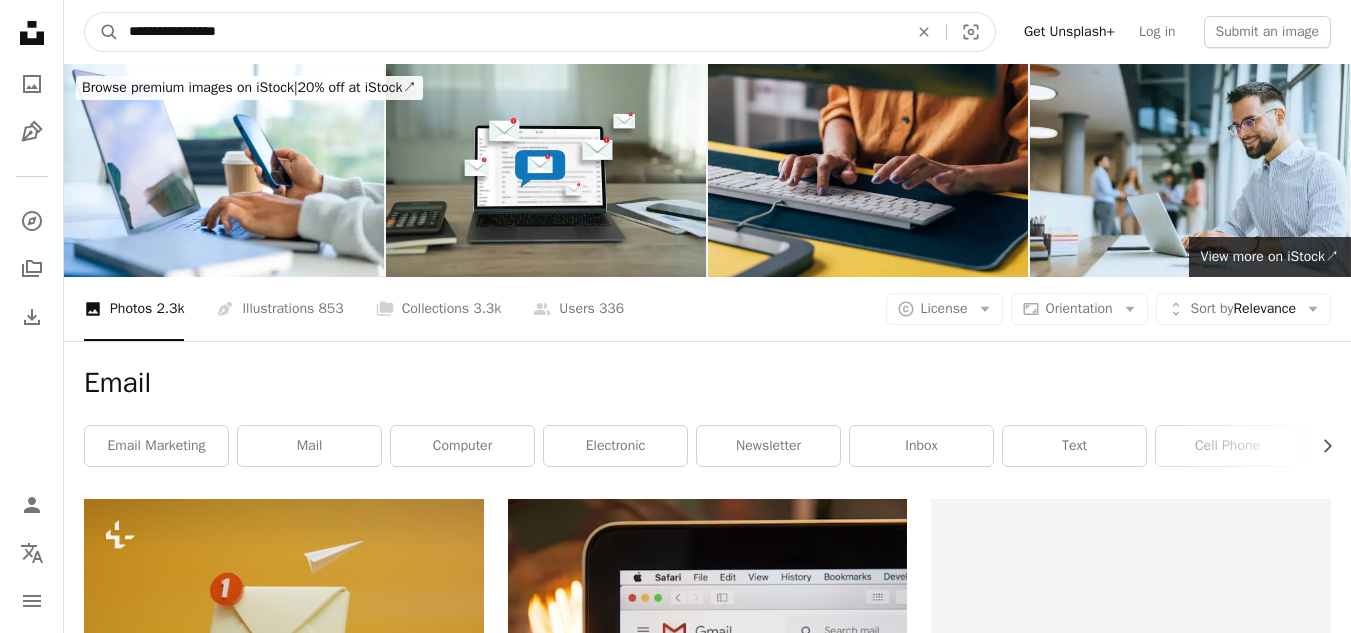 click on "A magnifying glass" at bounding box center [102, 32] 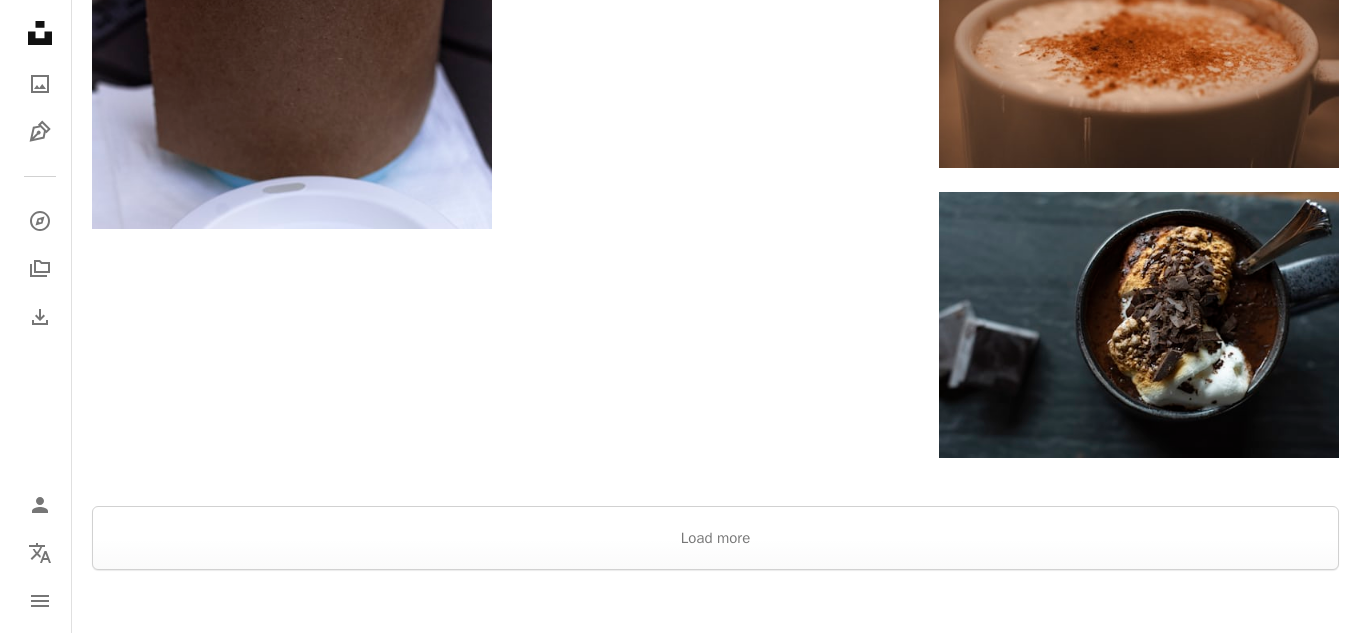 scroll, scrollTop: 3200, scrollLeft: 0, axis: vertical 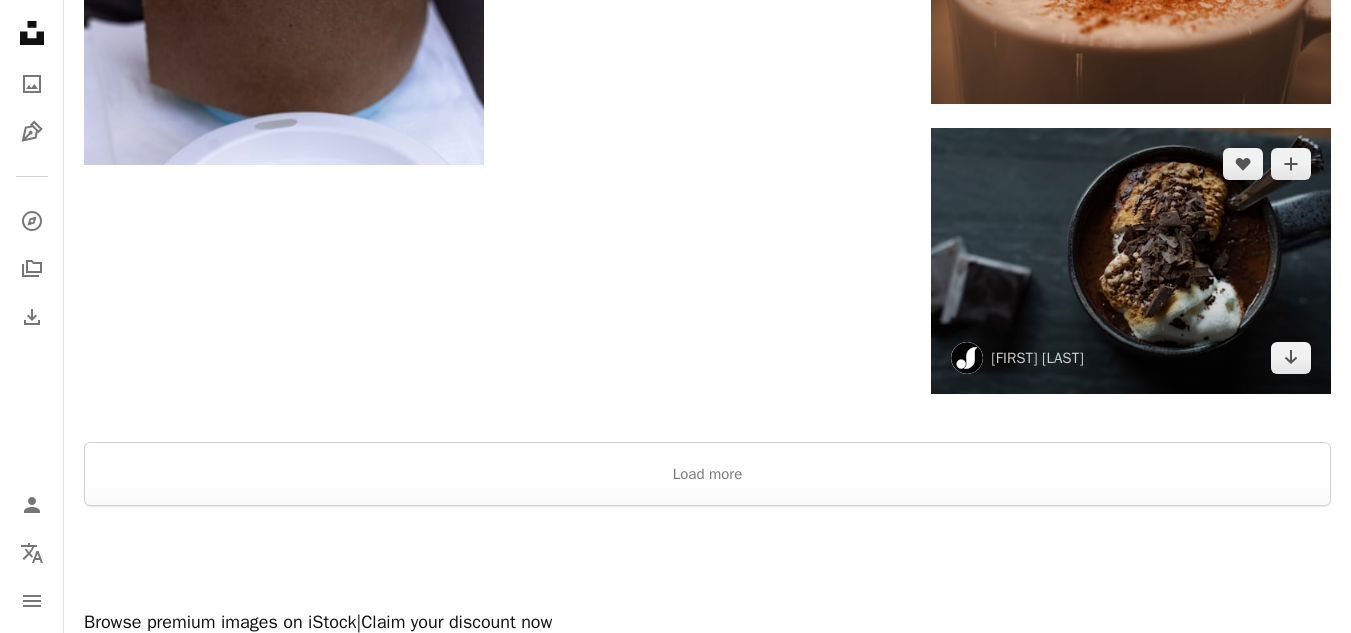 click at bounding box center (1131, 261) 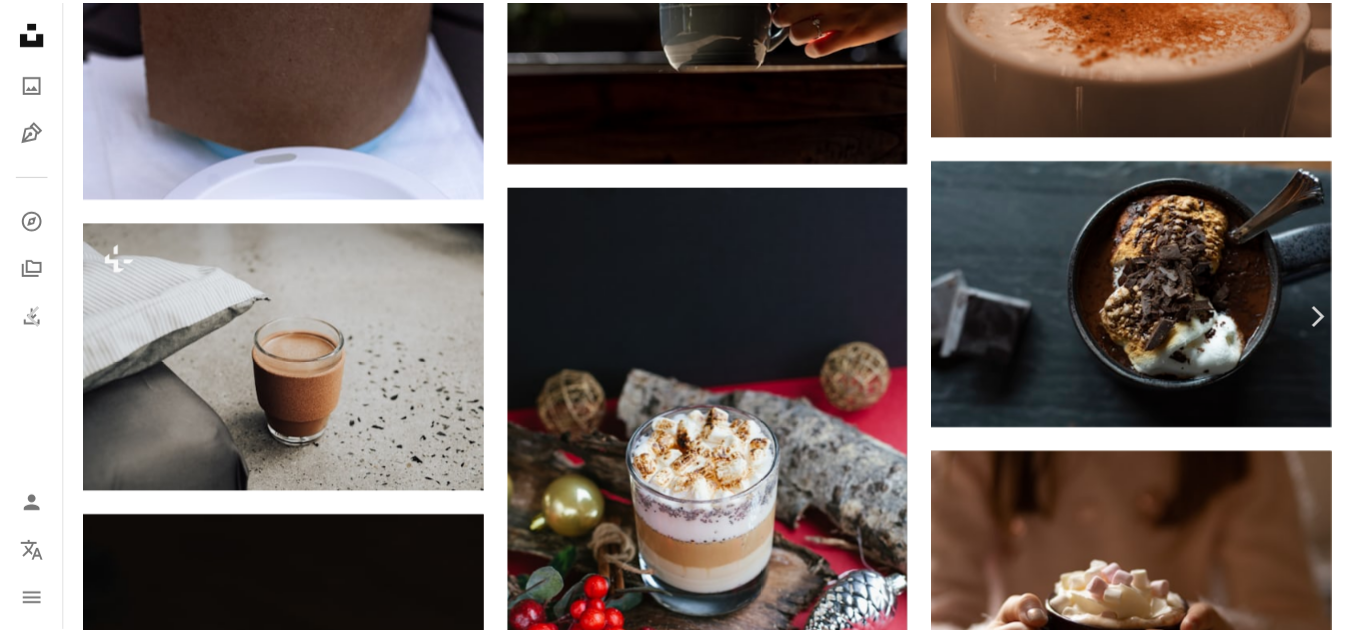 scroll, scrollTop: 0, scrollLeft: 0, axis: both 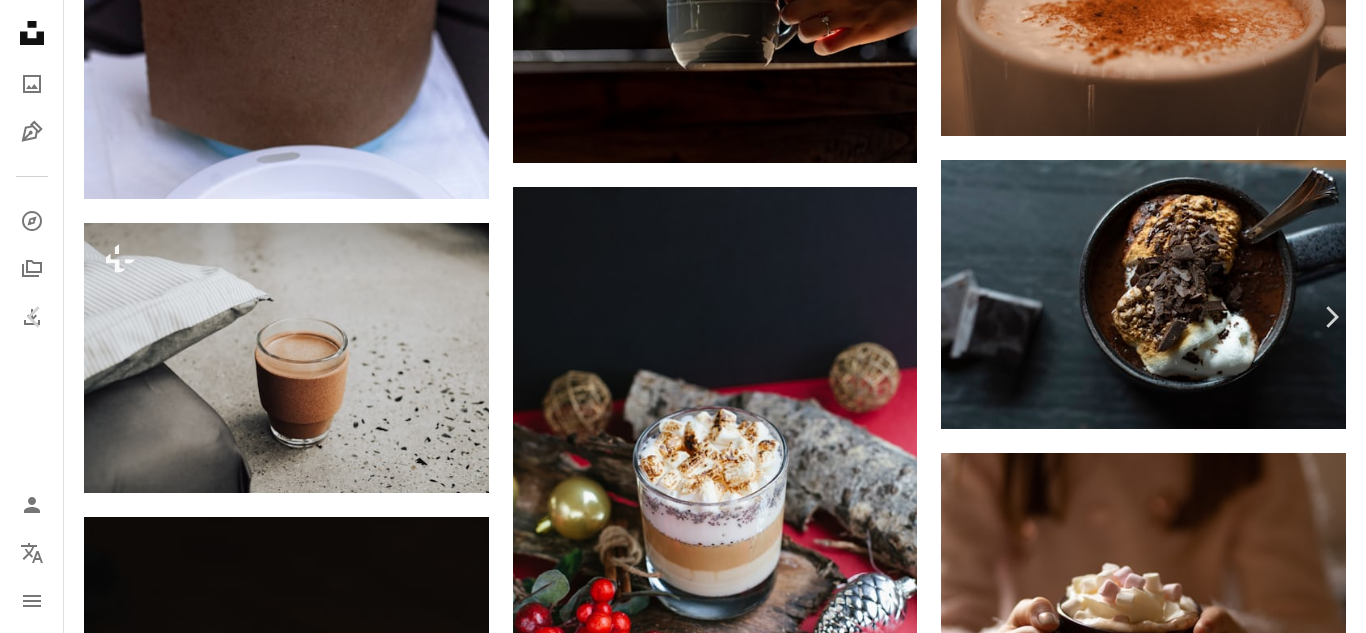 click on "An X shape" at bounding box center (20, 20) 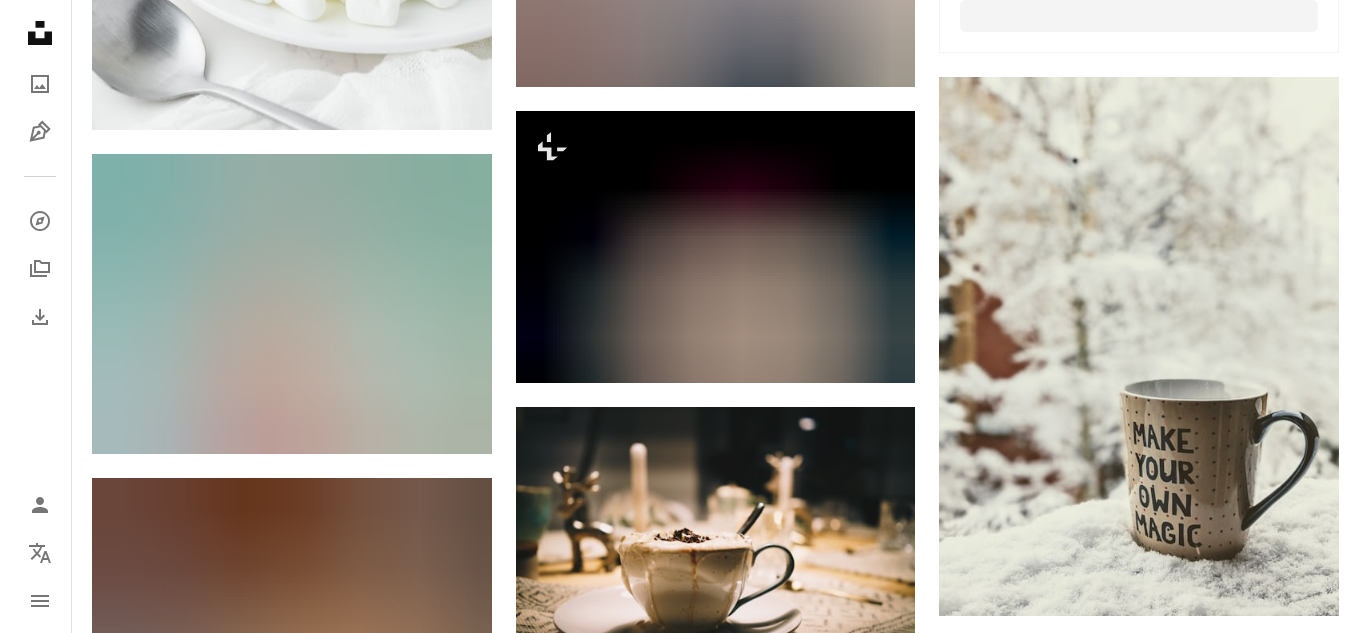 scroll, scrollTop: 1008, scrollLeft: 0, axis: vertical 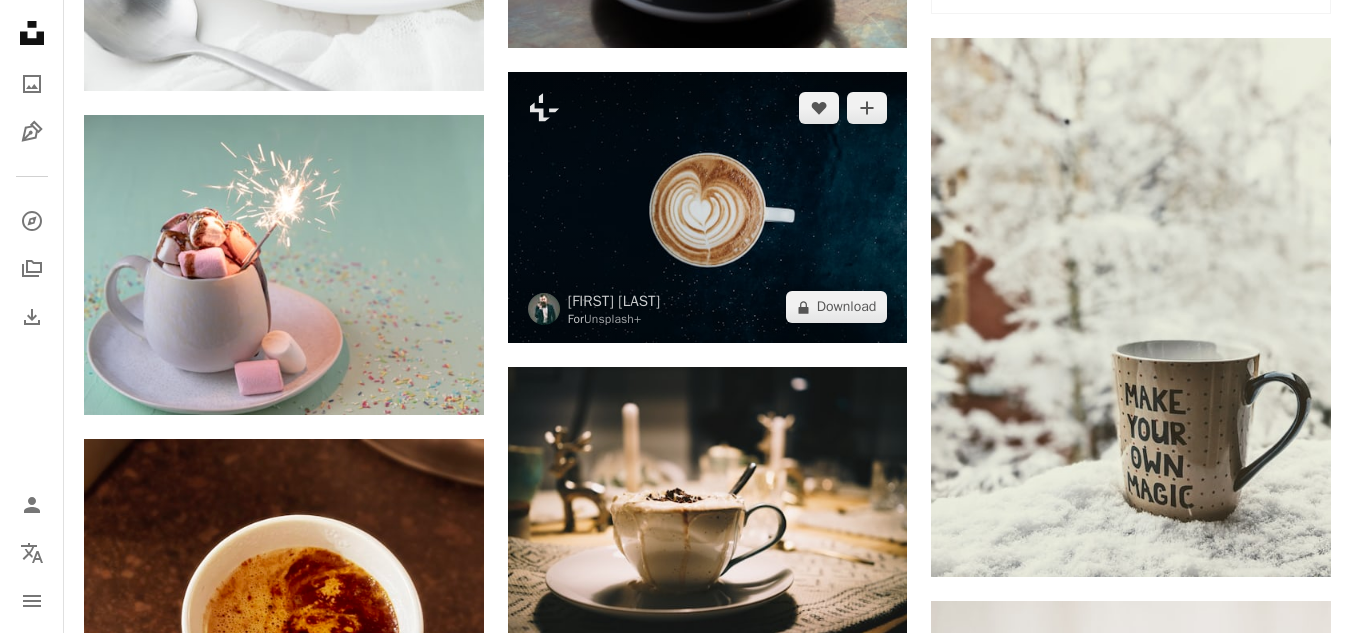 click at bounding box center (708, 208) 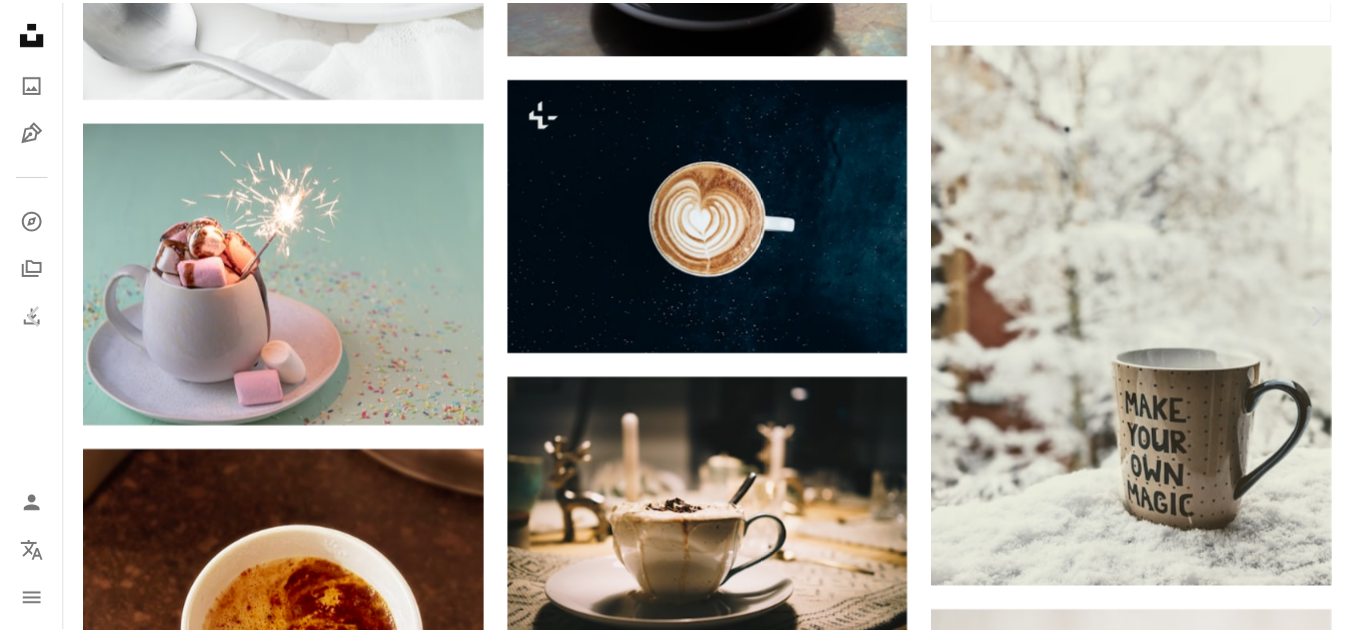 scroll, scrollTop: 3500, scrollLeft: 0, axis: vertical 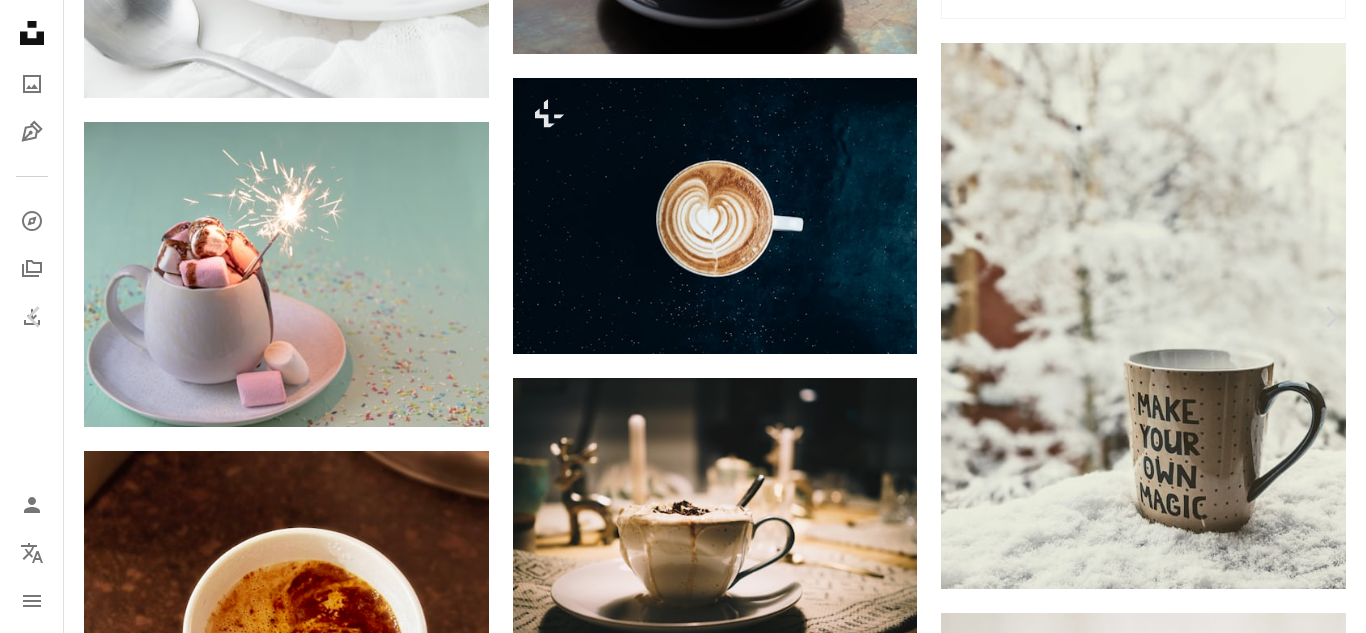 click on "An X shape" at bounding box center [20, 20] 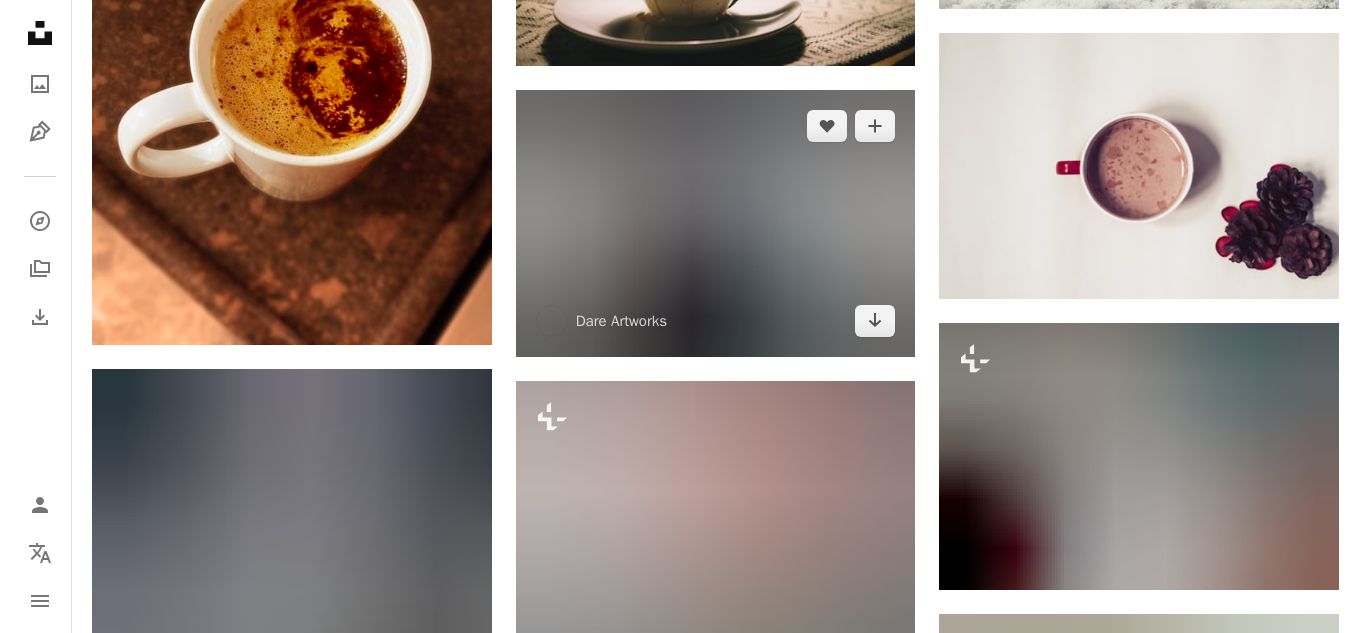 scroll, scrollTop: 1708, scrollLeft: 0, axis: vertical 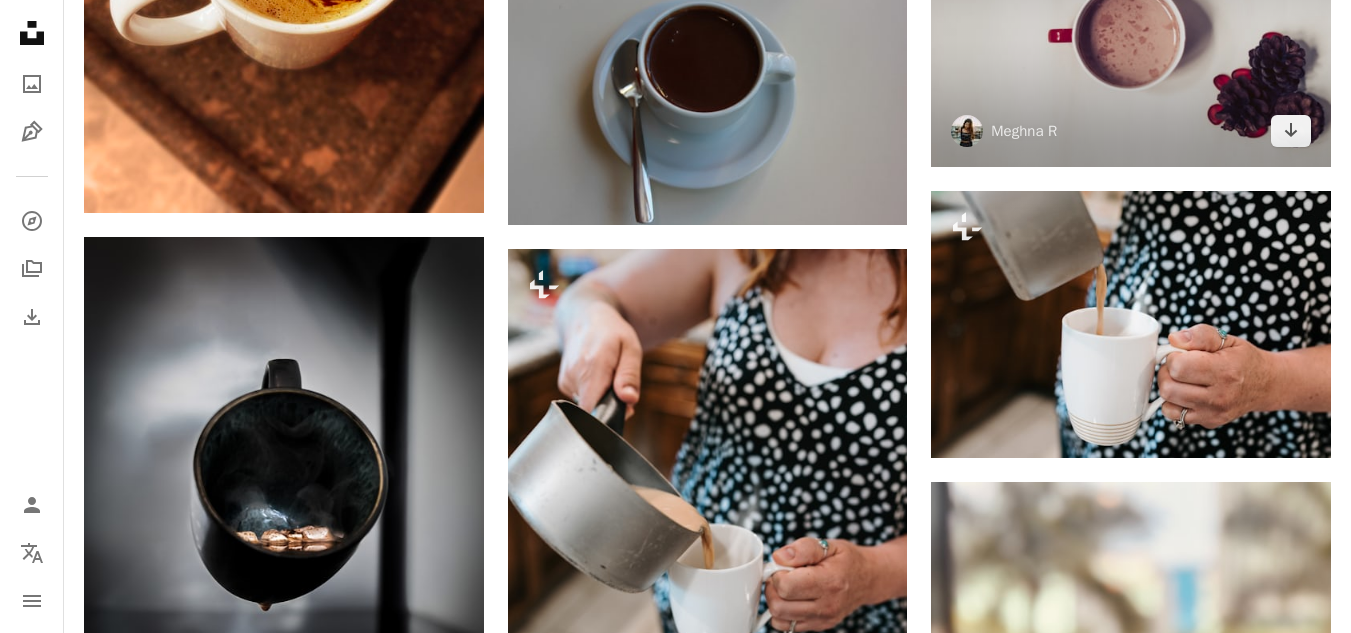 click at bounding box center (1131, 34) 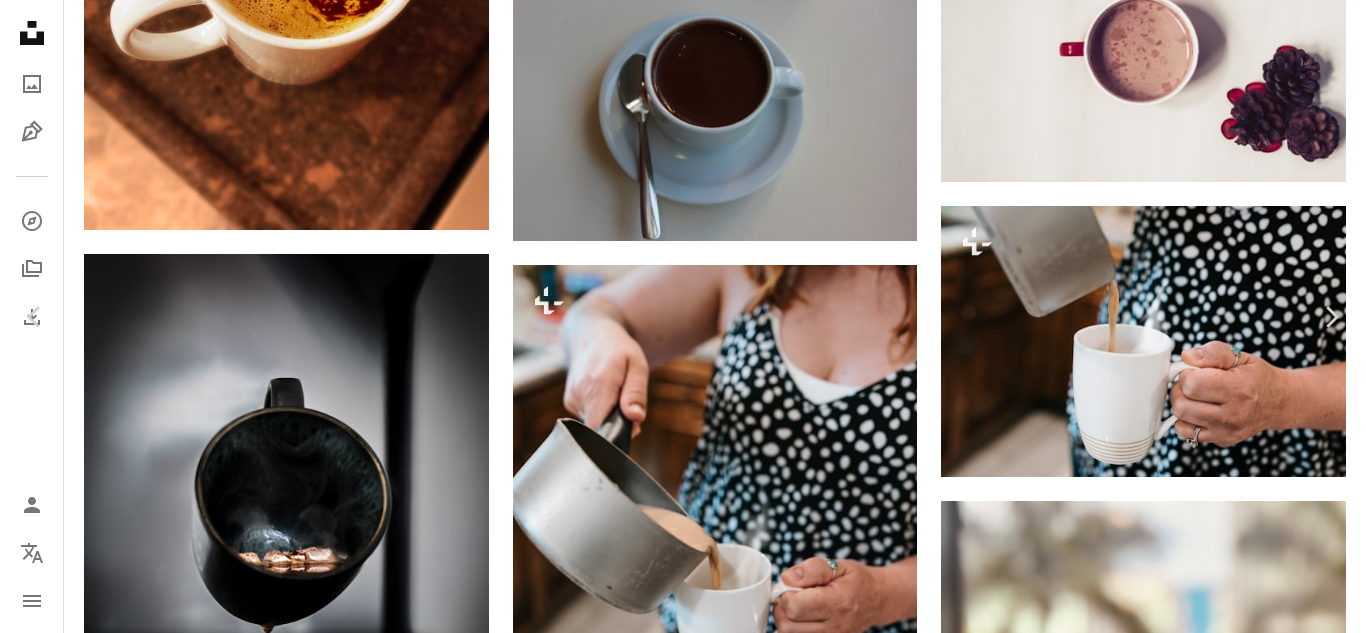 scroll, scrollTop: 10700, scrollLeft: 0, axis: vertical 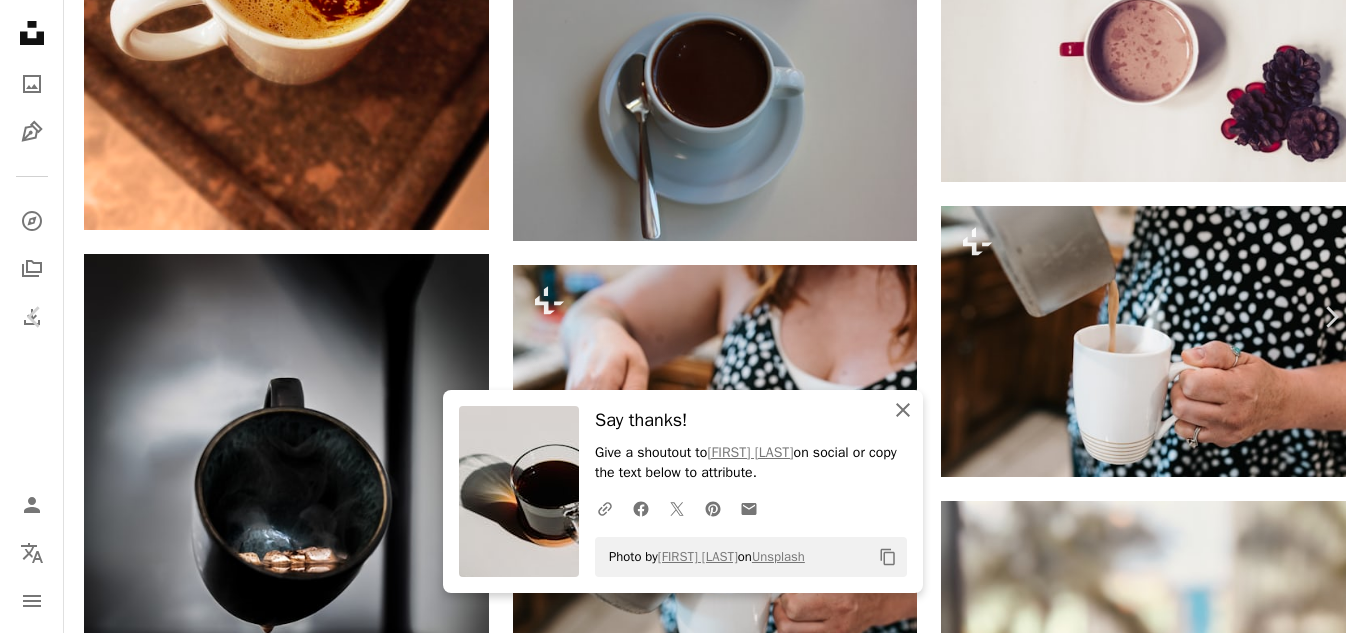 click 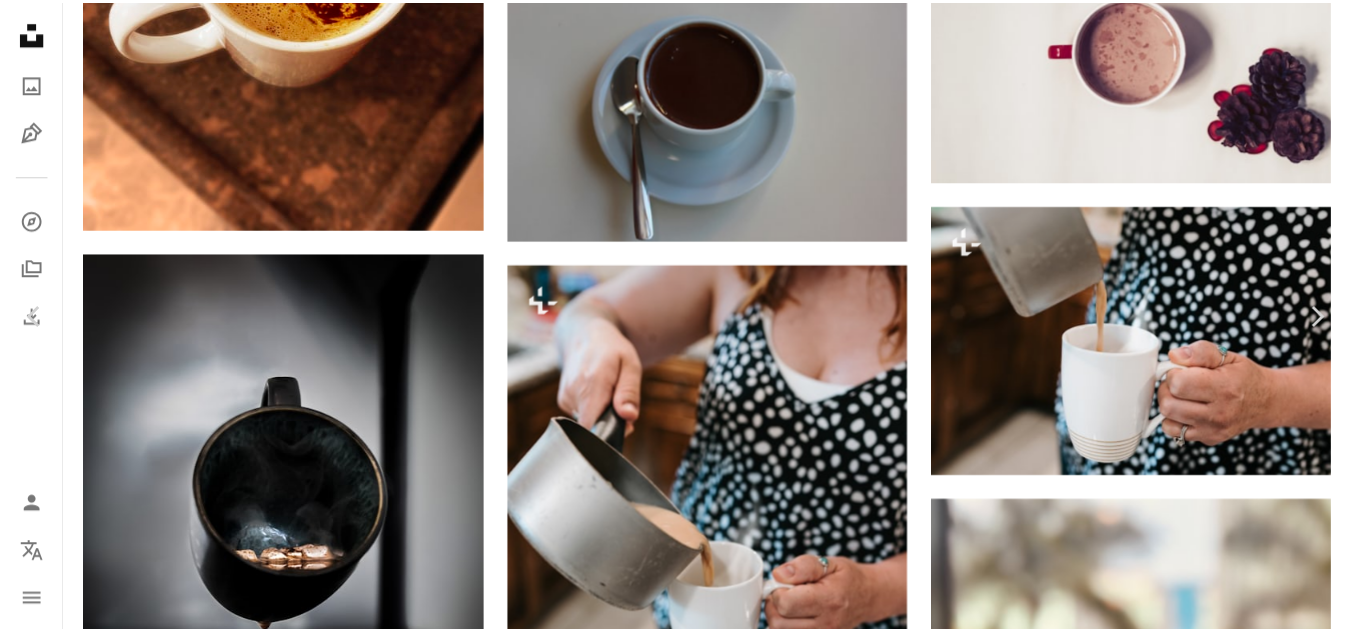 scroll, scrollTop: 0, scrollLeft: 0, axis: both 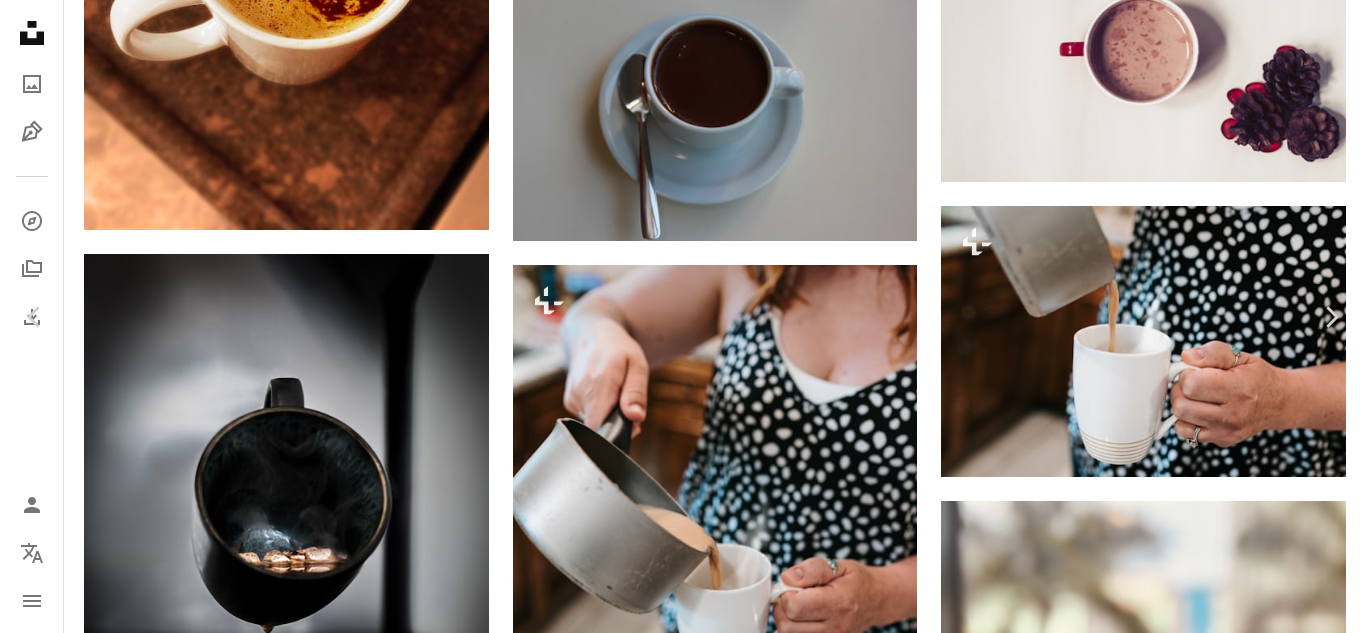 click on "An X shape" at bounding box center (20, 20) 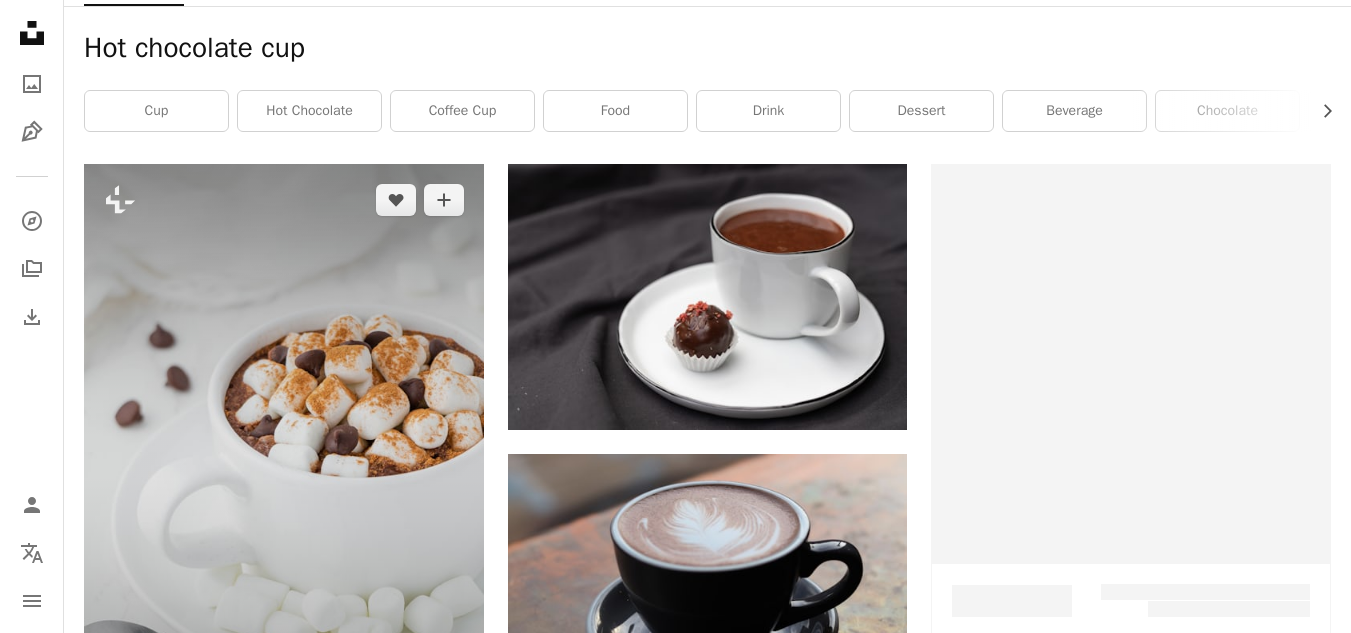 scroll, scrollTop: 608, scrollLeft: 0, axis: vertical 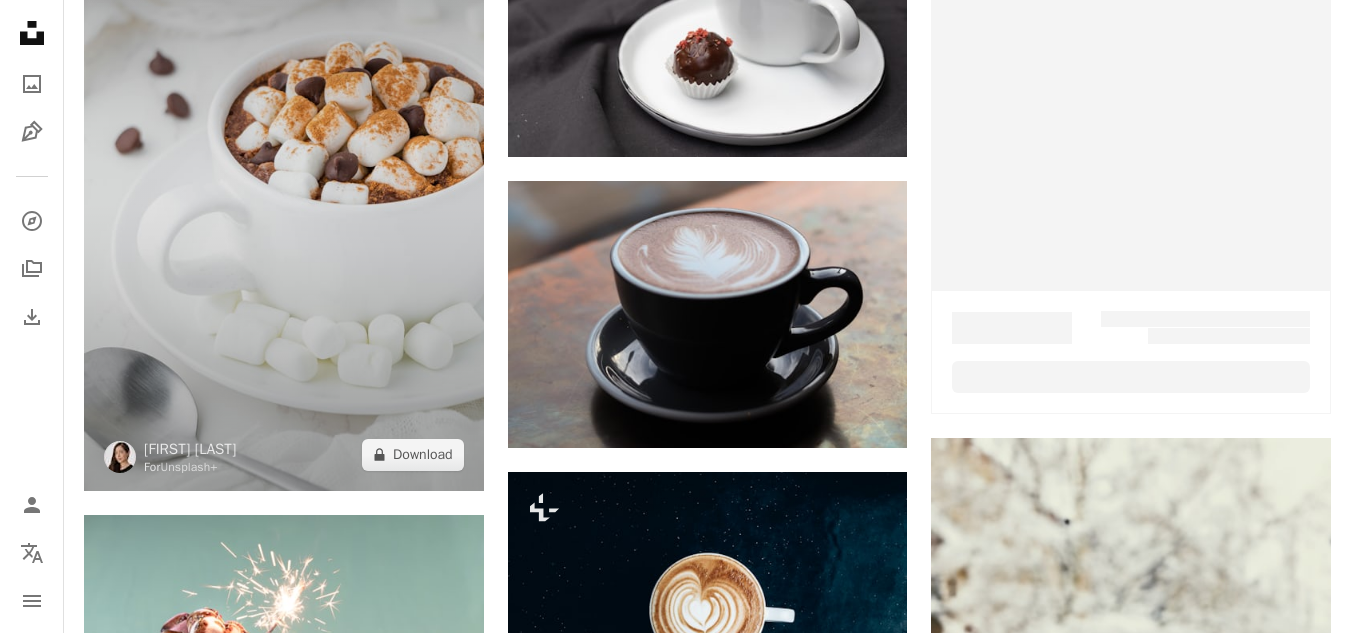 click at bounding box center (284, 190) 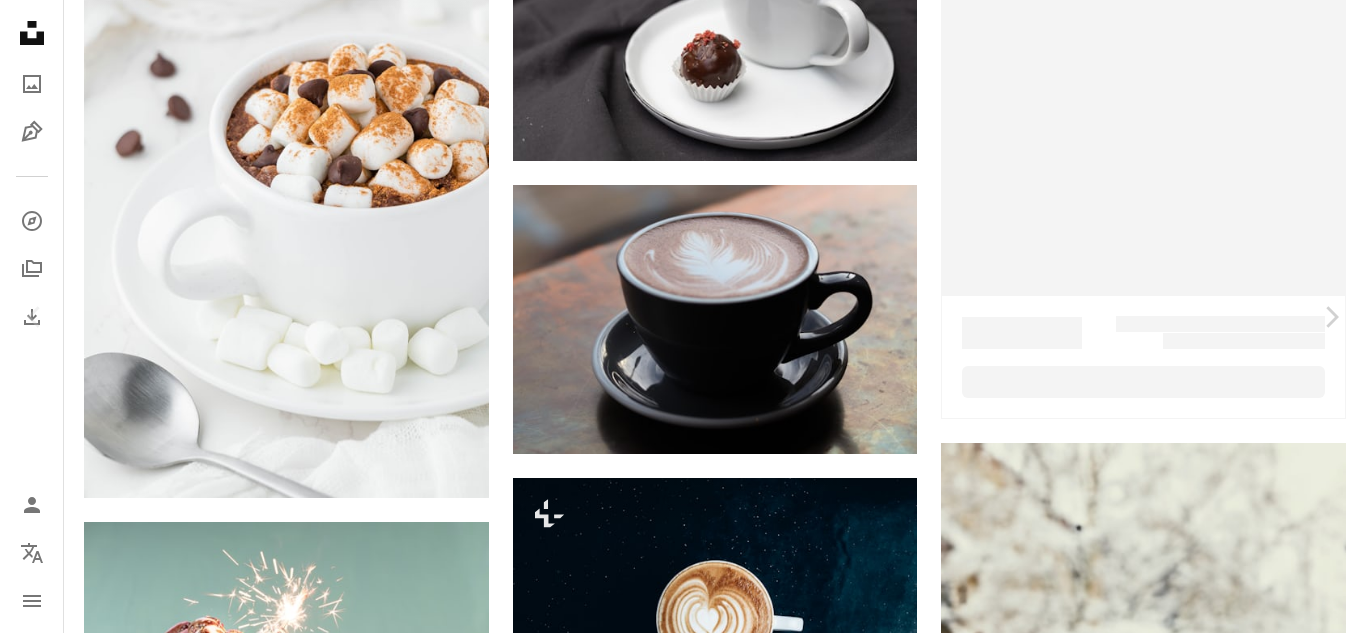click on "An X shape" at bounding box center (20, 20) 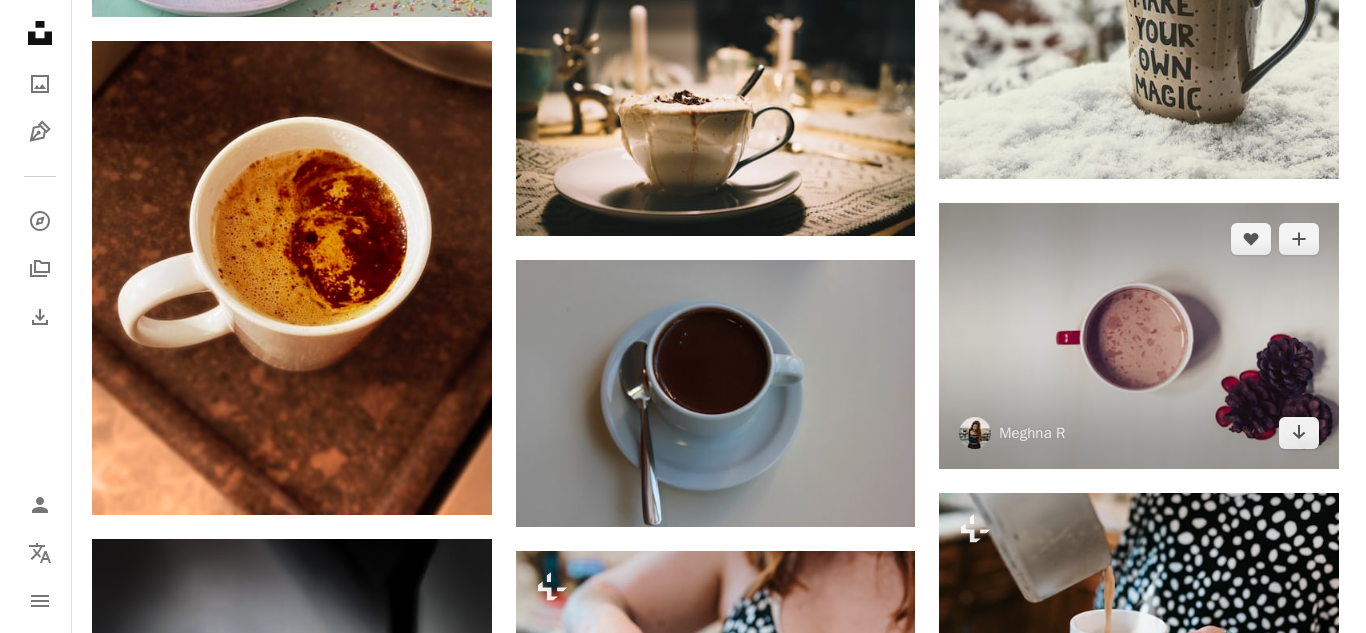 scroll, scrollTop: 1408, scrollLeft: 0, axis: vertical 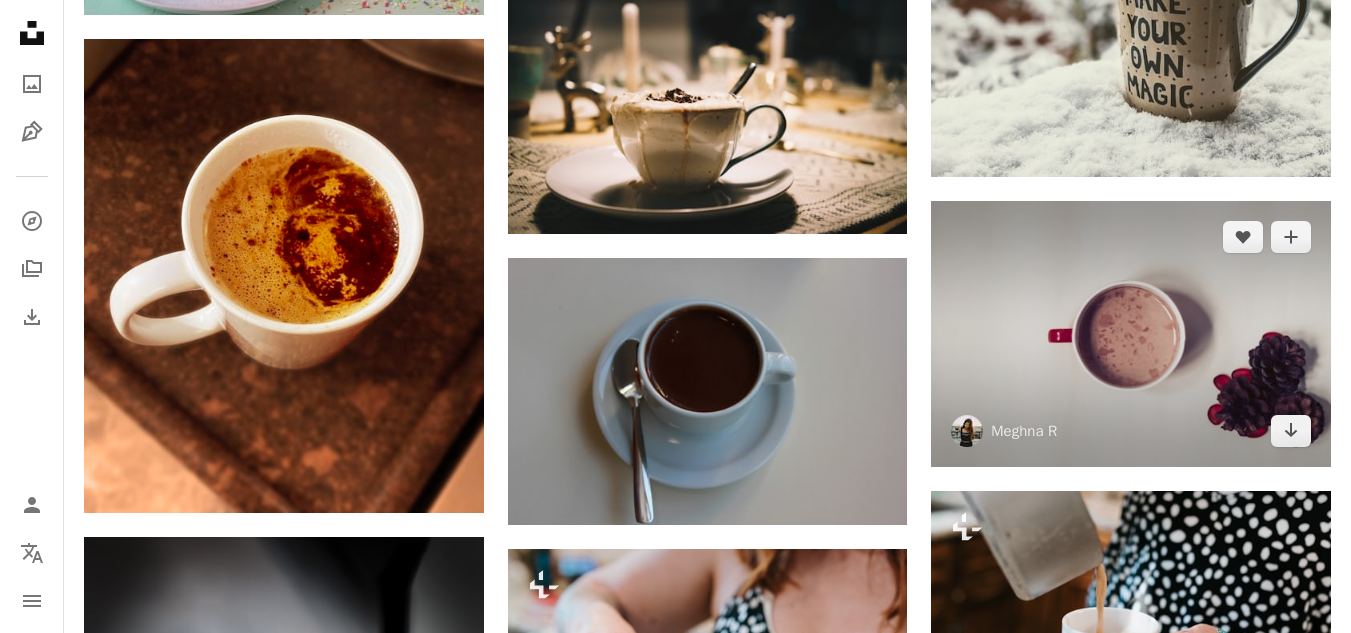 click at bounding box center (1131, 334) 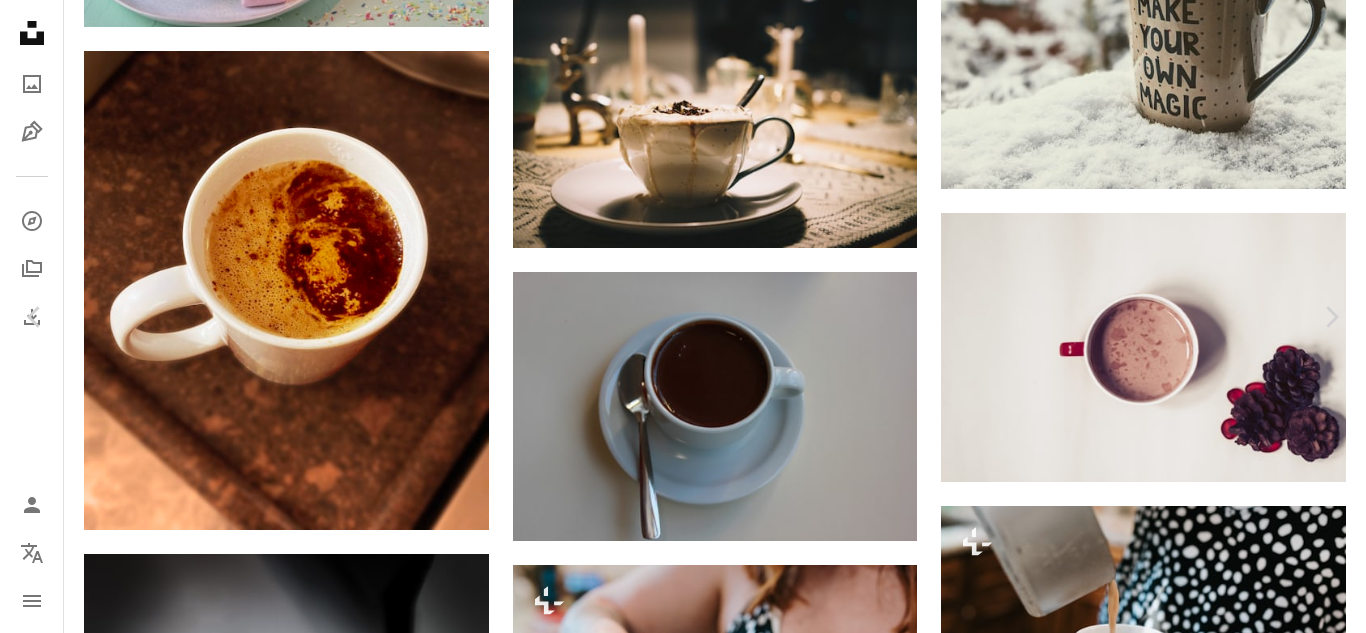 scroll, scrollTop: 5100, scrollLeft: 0, axis: vertical 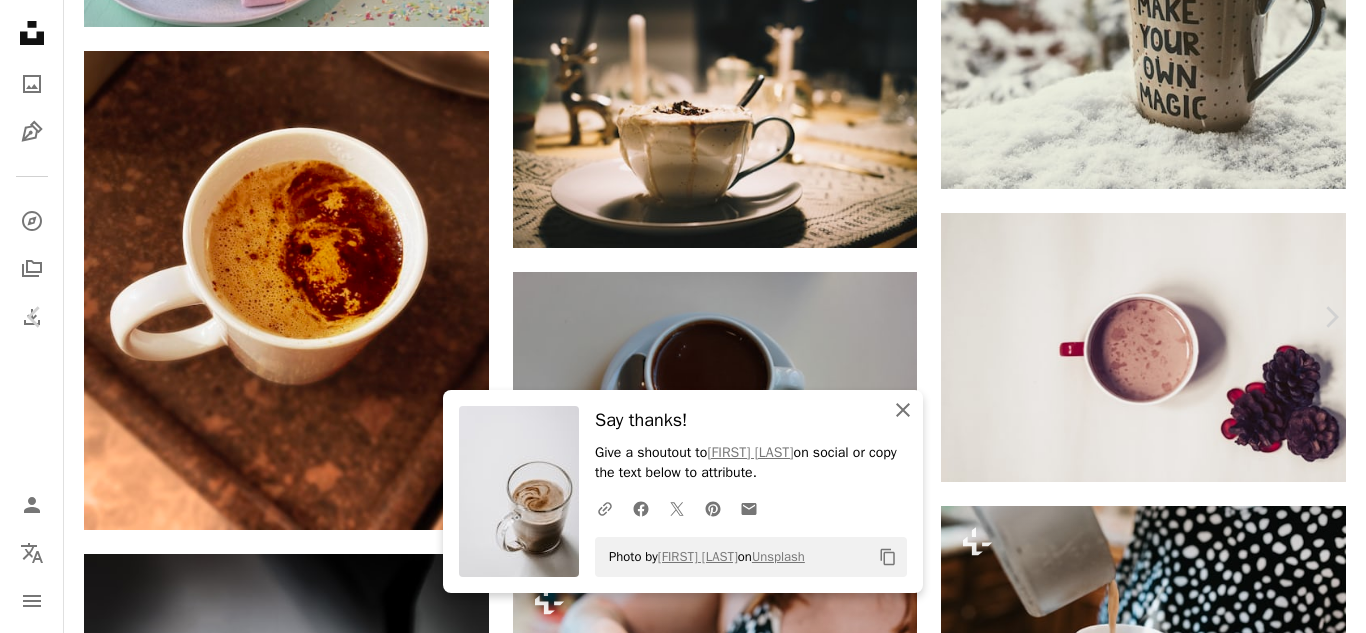 click on "An X shape" 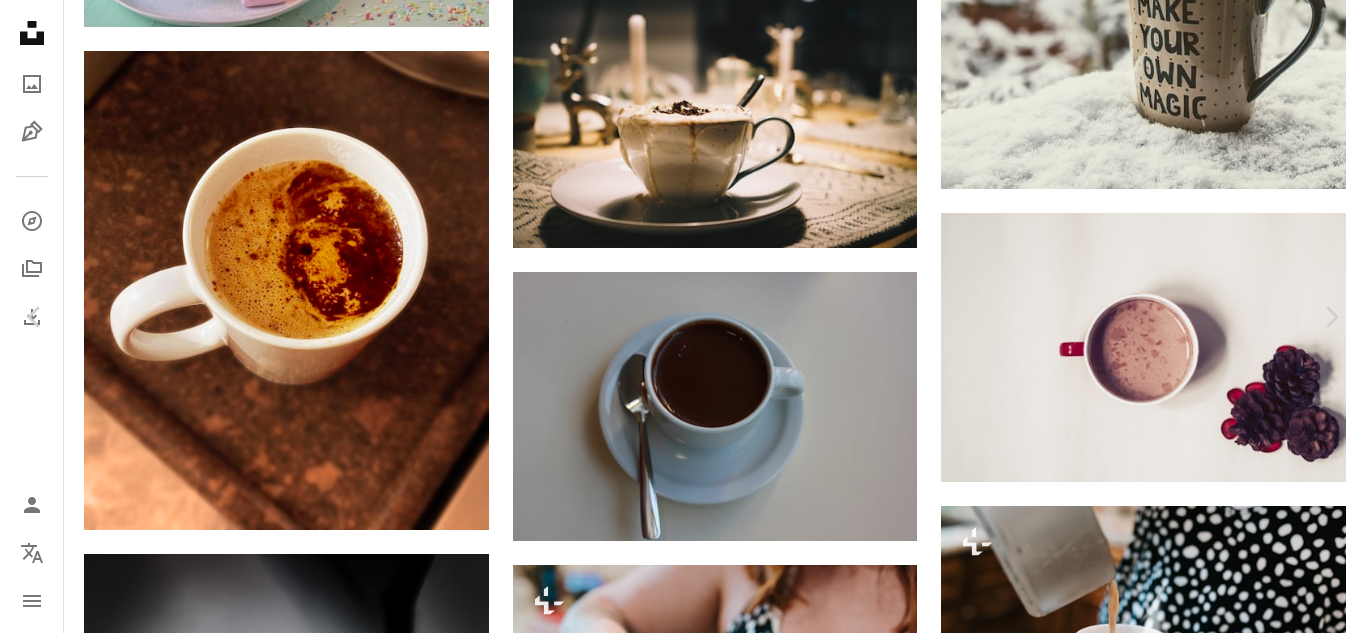 scroll, scrollTop: 4900, scrollLeft: 0, axis: vertical 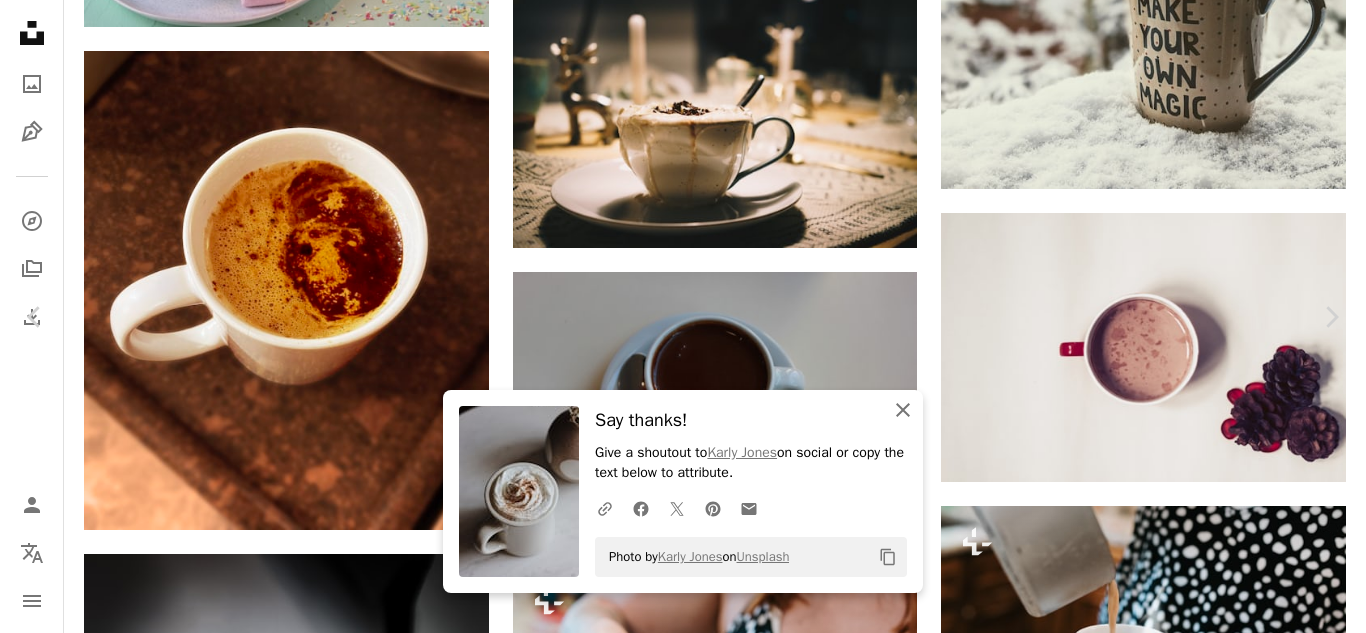 click on "An X shape" 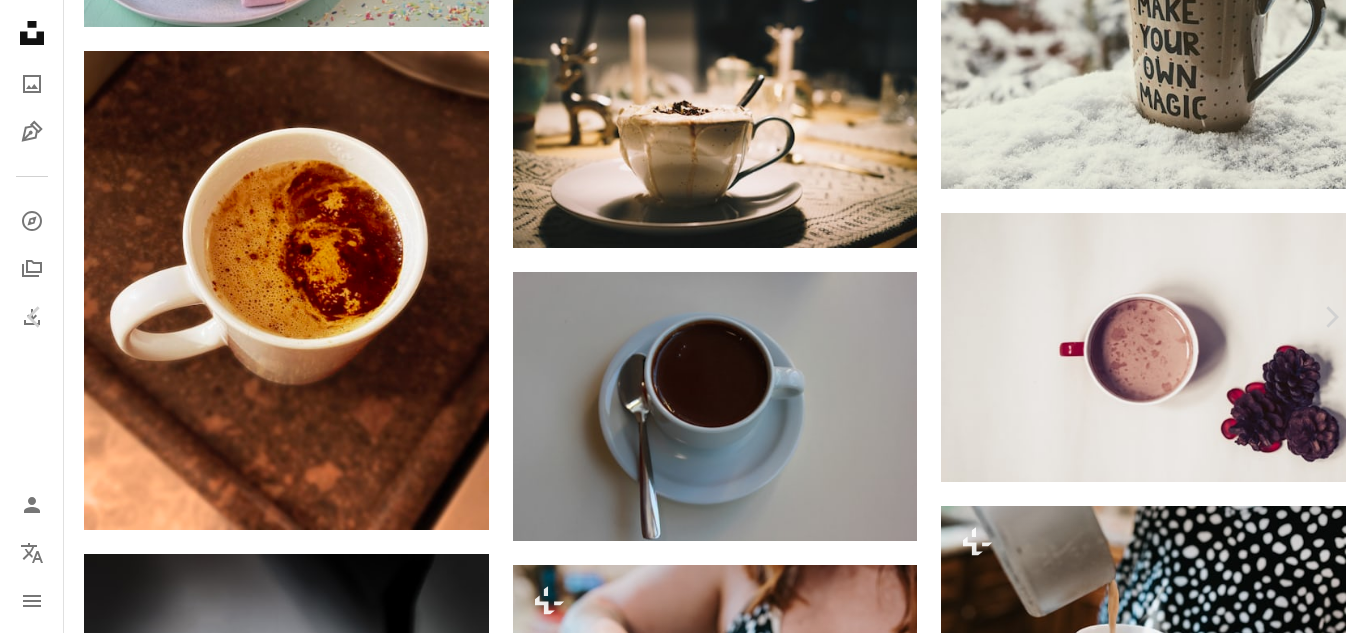 click on "An X shape" at bounding box center [20, 20] 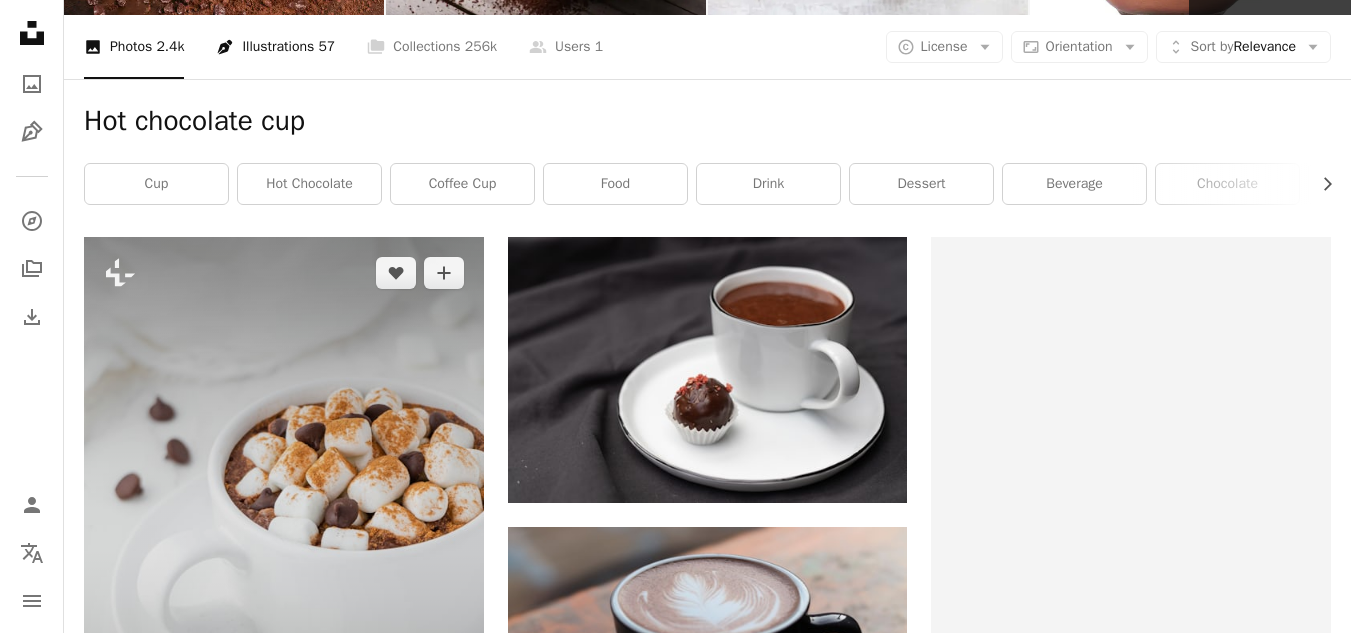 scroll, scrollTop: 0, scrollLeft: 0, axis: both 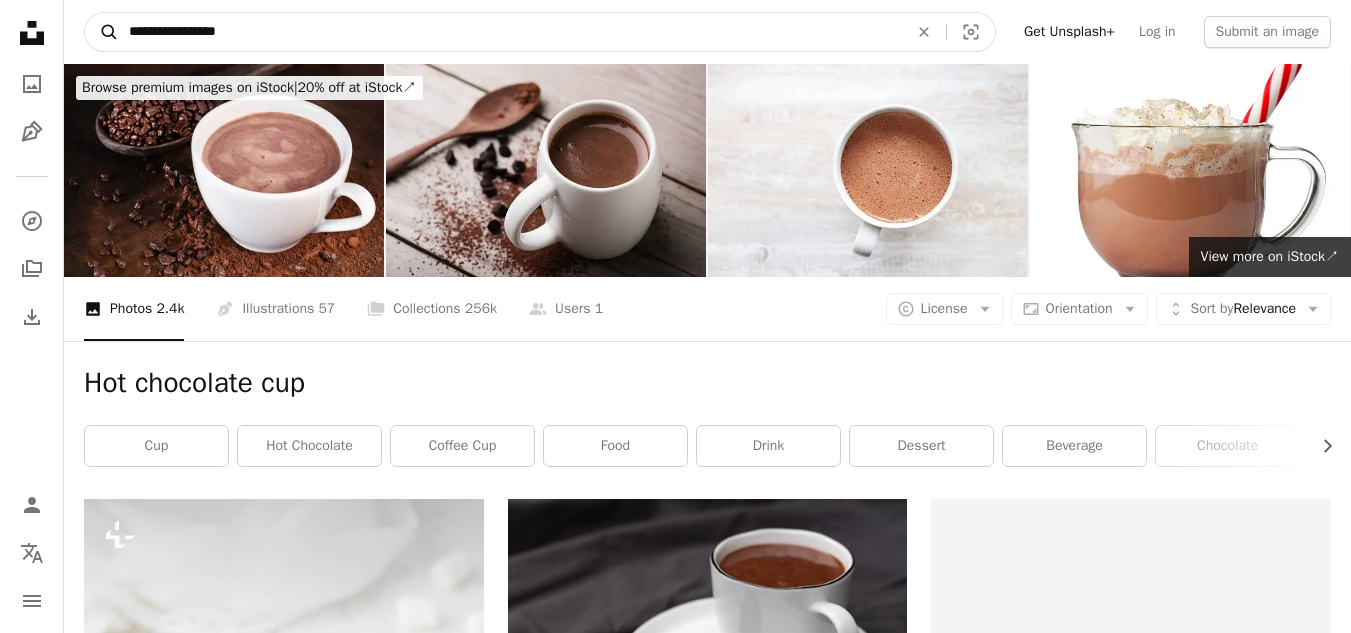 drag, startPoint x: 286, startPoint y: 24, endPoint x: 105, endPoint y: 33, distance: 181.22362 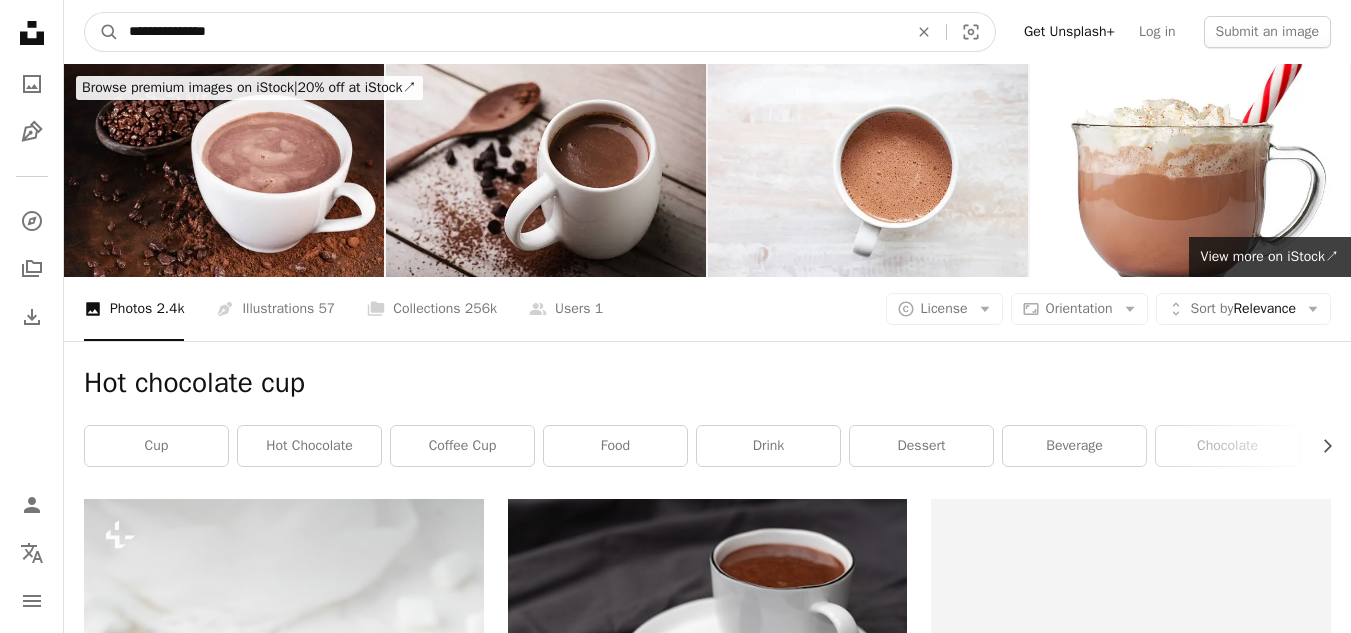 type on "**********" 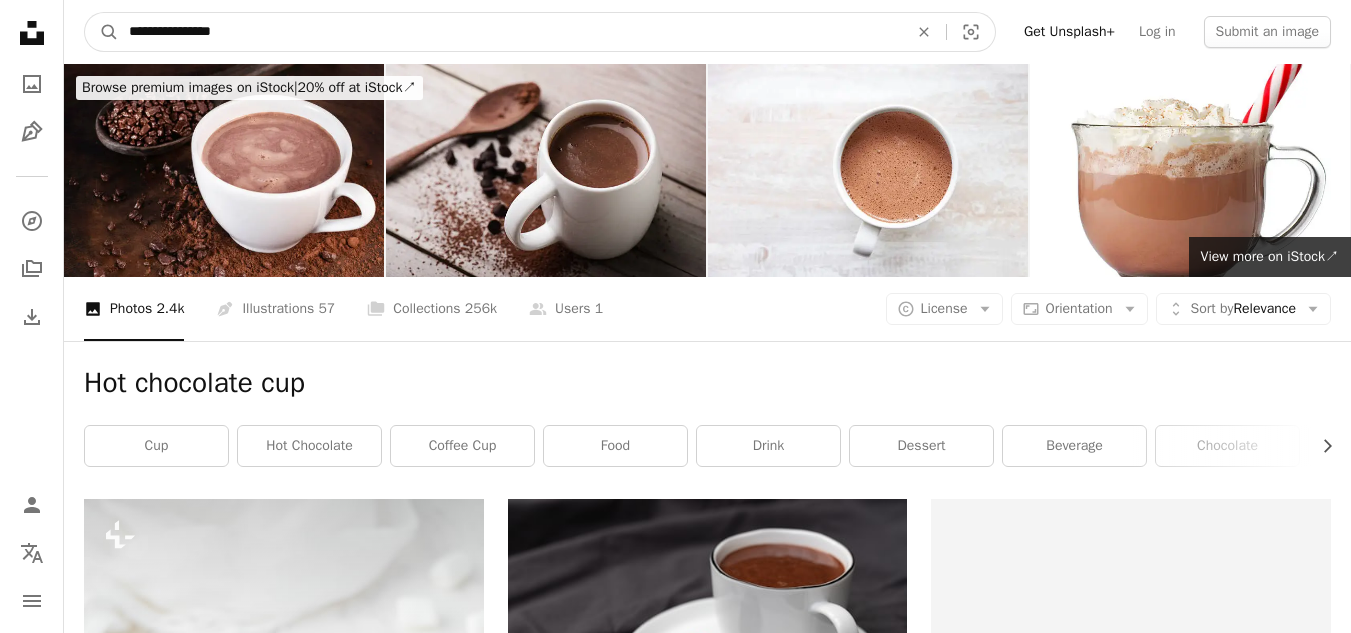 click on "A magnifying glass" at bounding box center [102, 32] 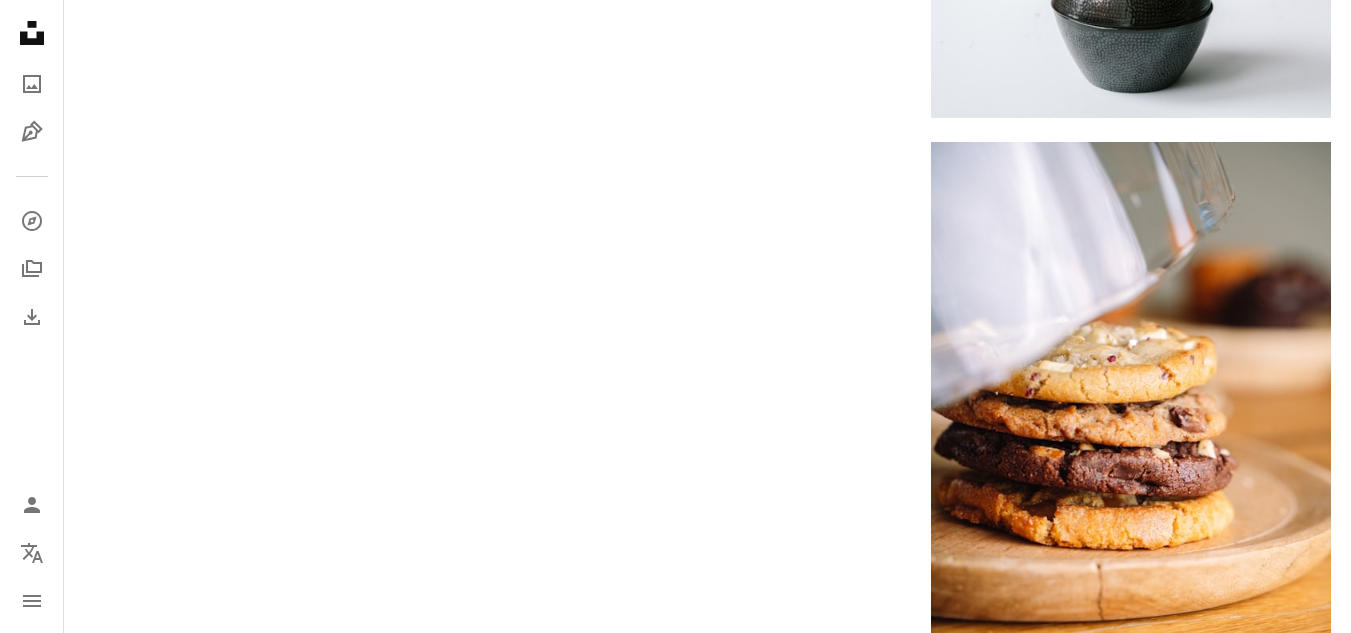 scroll, scrollTop: 4100, scrollLeft: 0, axis: vertical 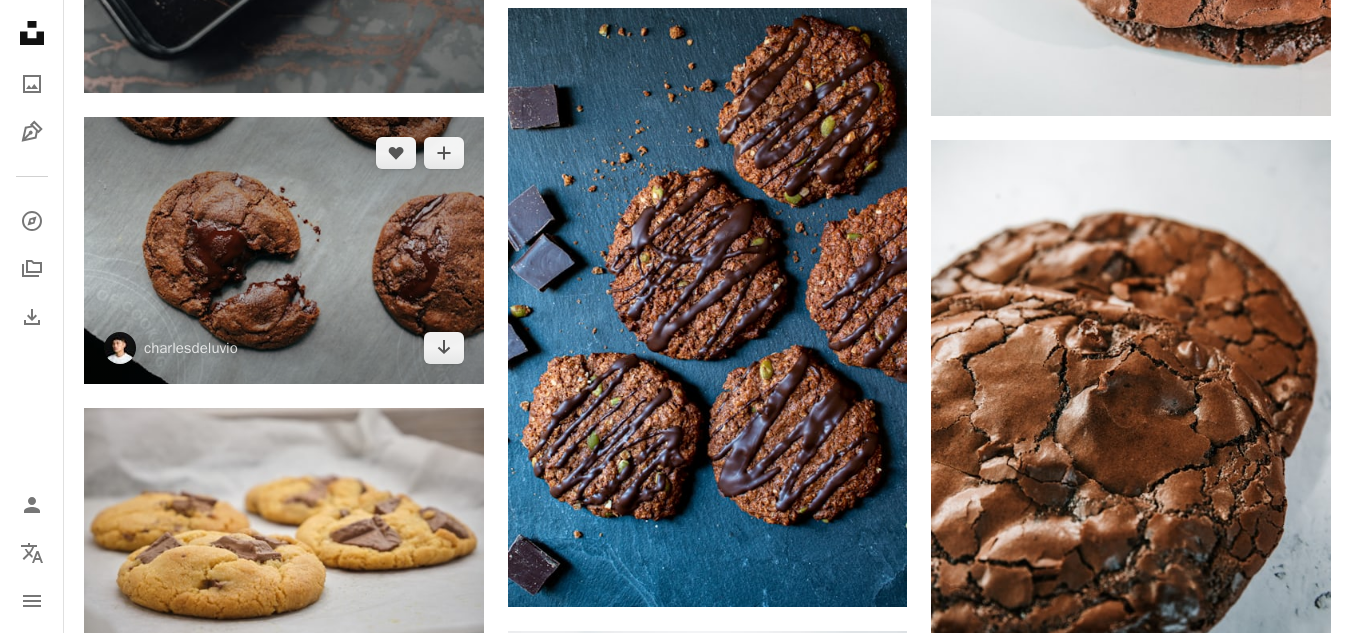 click at bounding box center [284, 250] 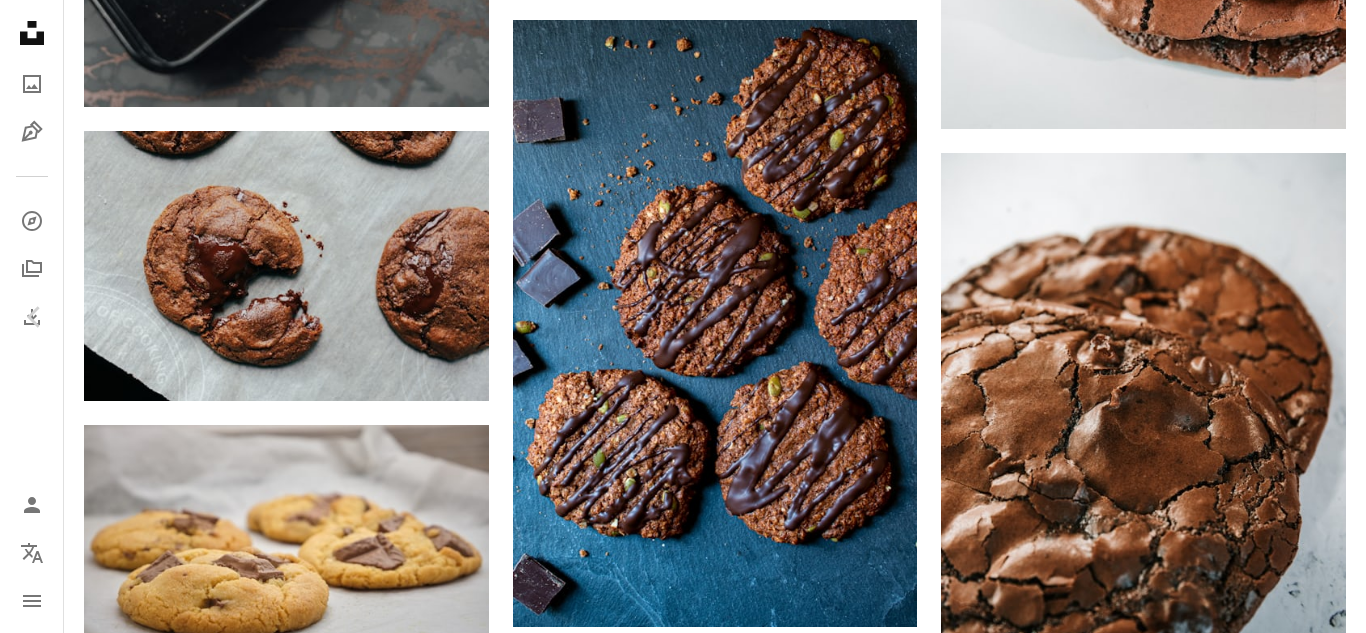 drag, startPoint x: 1351, startPoint y: 75, endPoint x: 1363, endPoint y: 166, distance: 91.787796 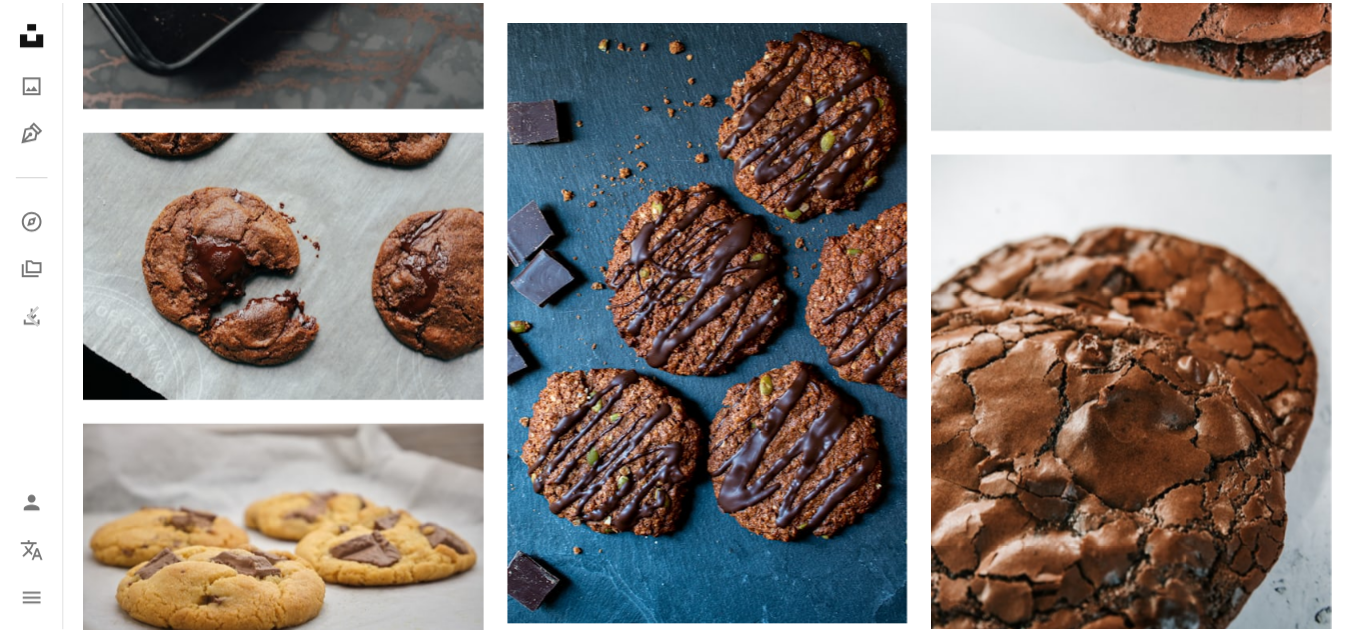 scroll, scrollTop: 0, scrollLeft: 0, axis: both 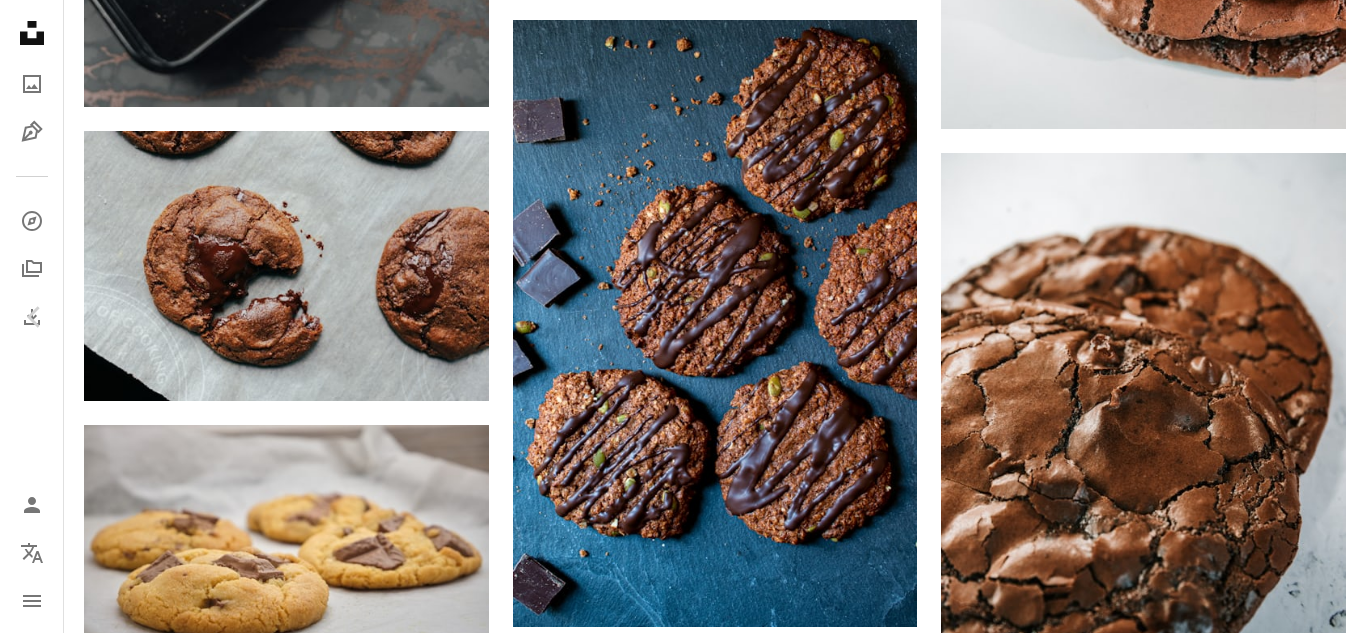 click on "An X shape" at bounding box center (20, 20) 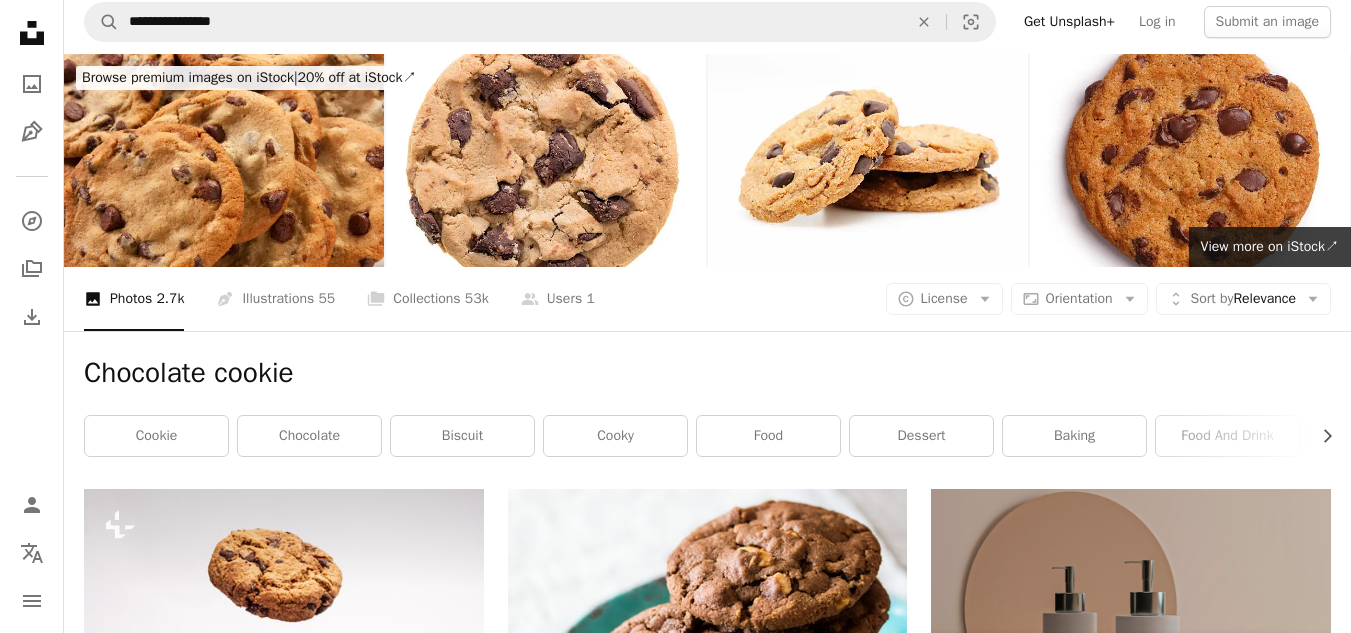 scroll, scrollTop: 0, scrollLeft: 0, axis: both 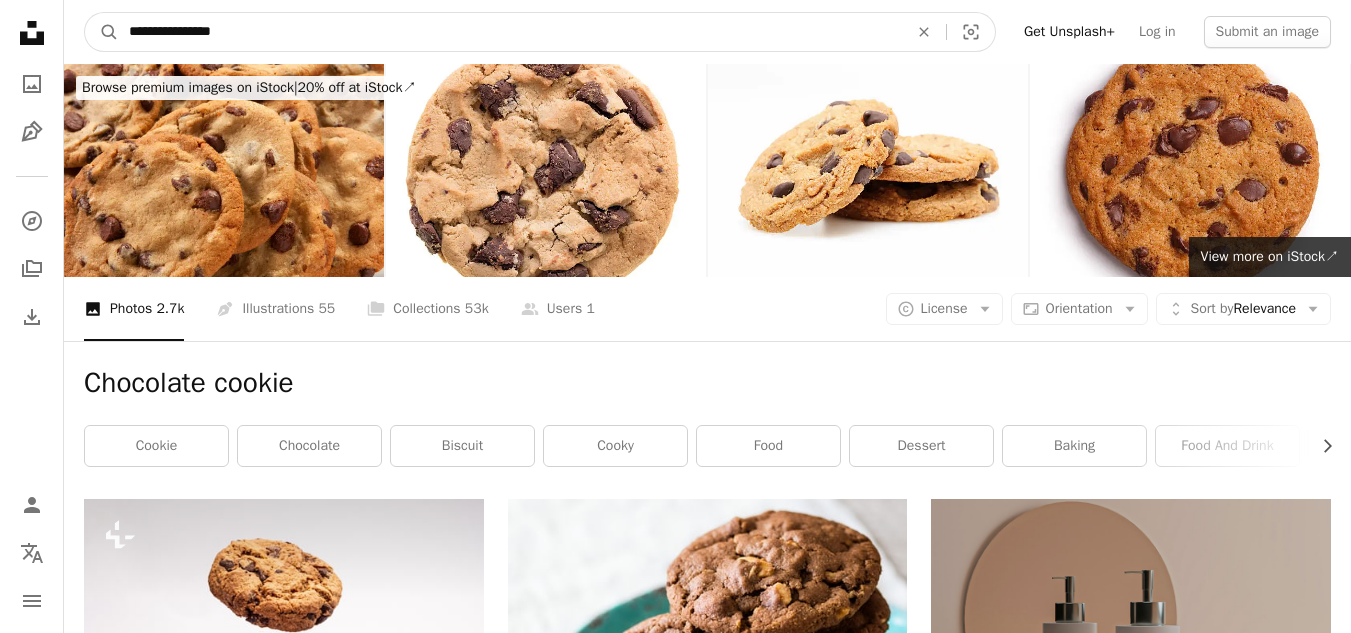 drag, startPoint x: 270, startPoint y: 30, endPoint x: 120, endPoint y: 35, distance: 150.08331 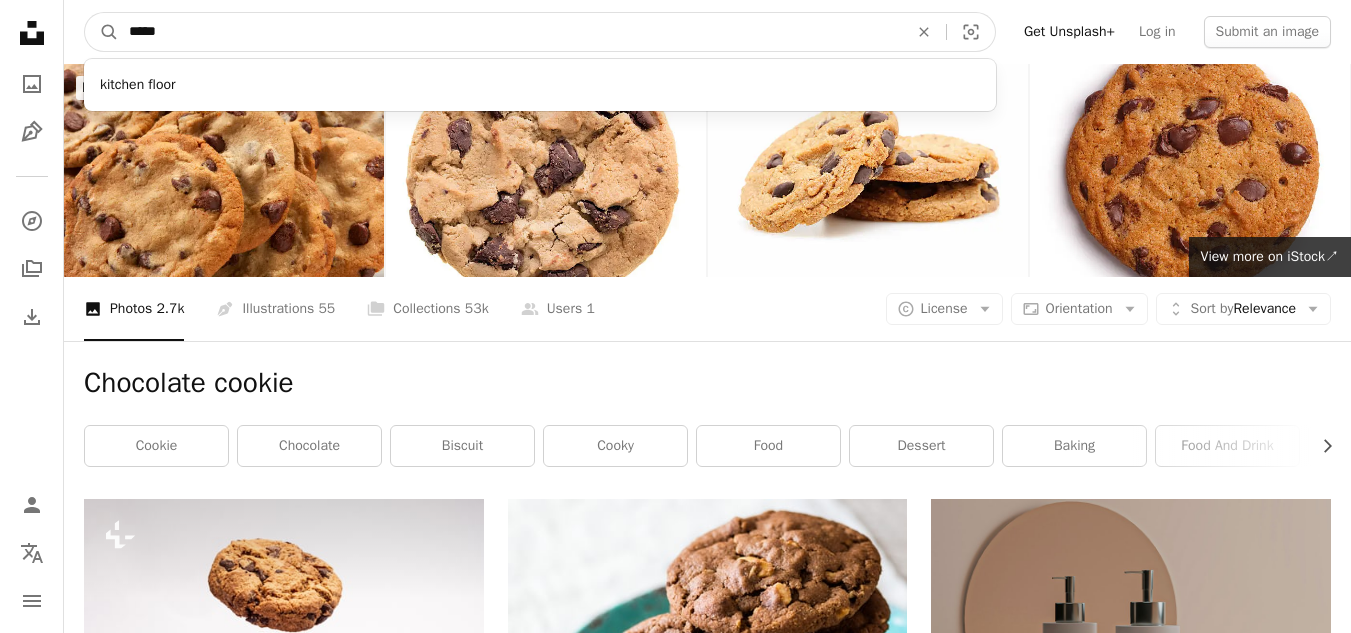 type on "******" 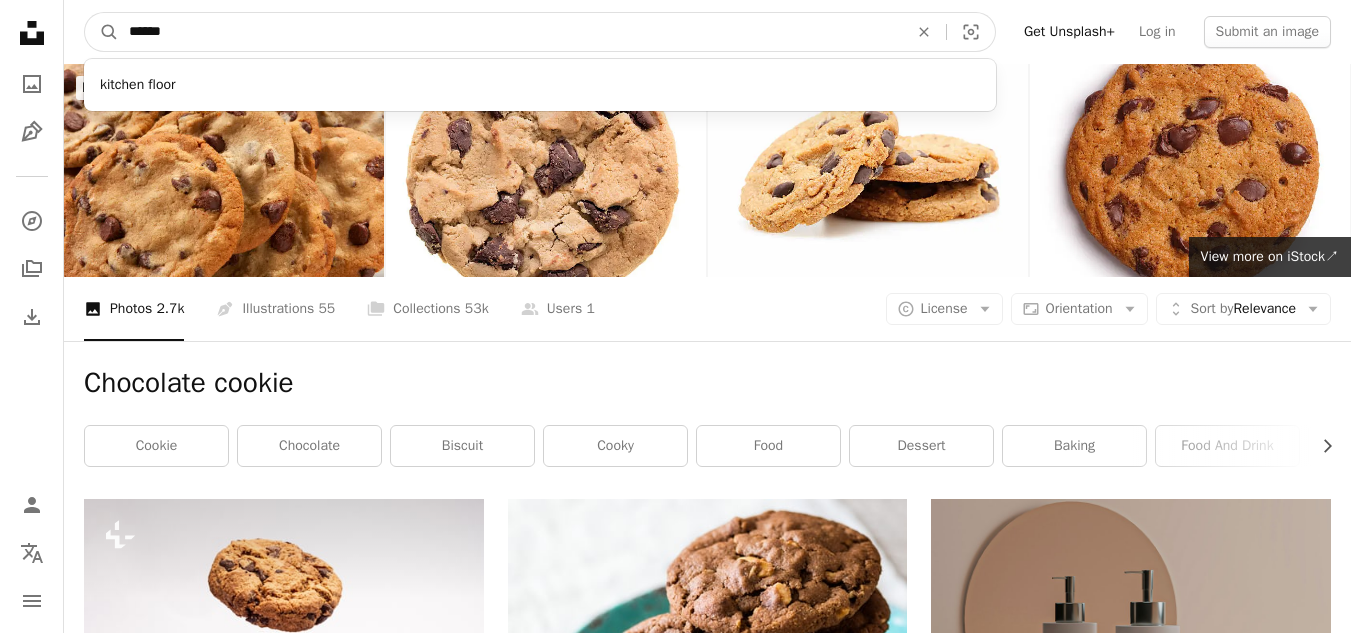 click on "A magnifying glass" at bounding box center (102, 32) 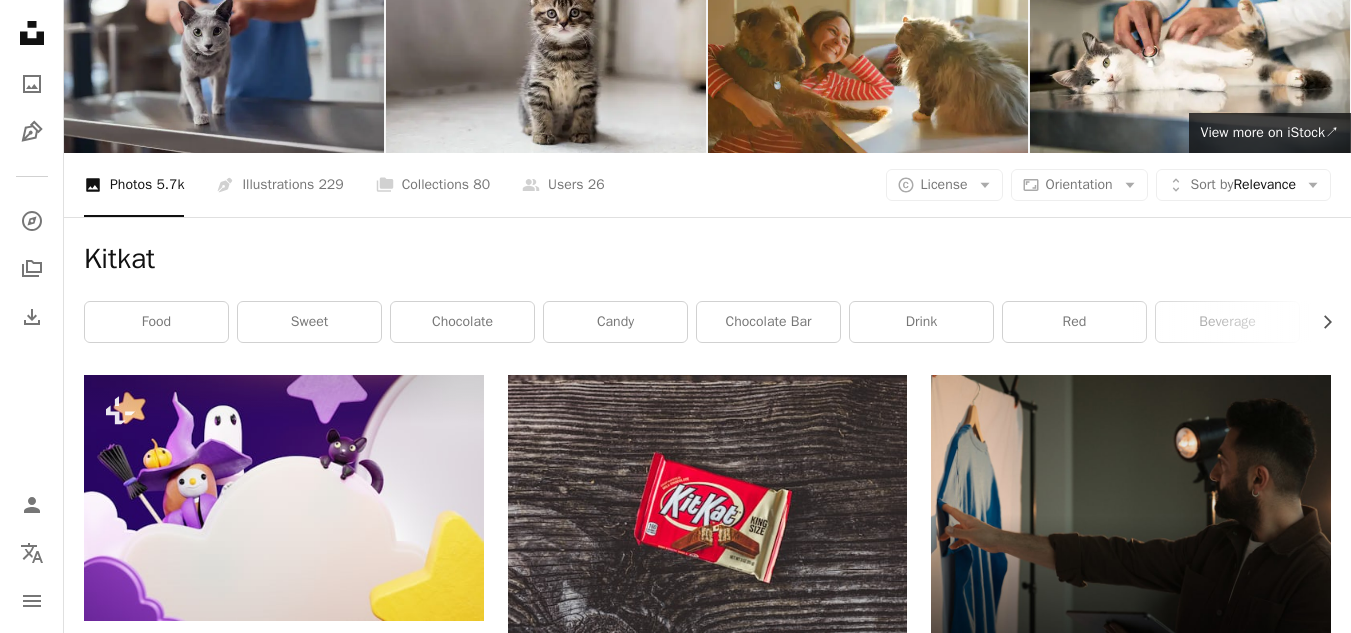 scroll, scrollTop: 0, scrollLeft: 0, axis: both 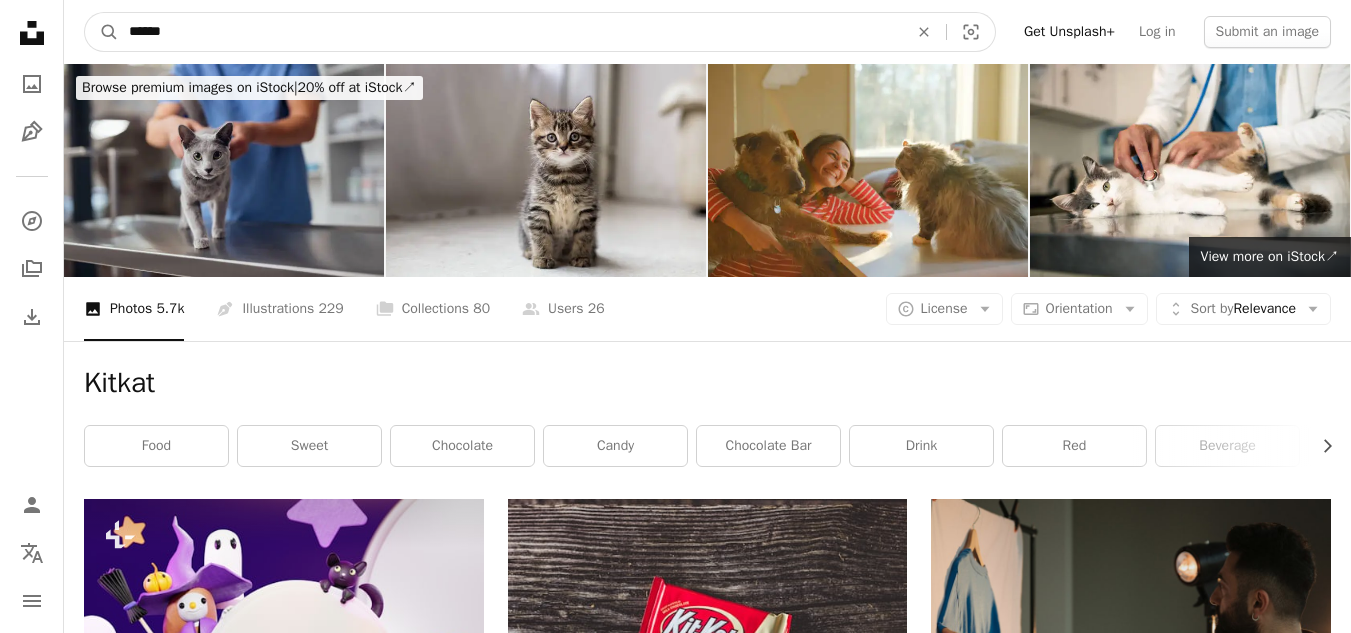 click on "******" at bounding box center [510, 32] 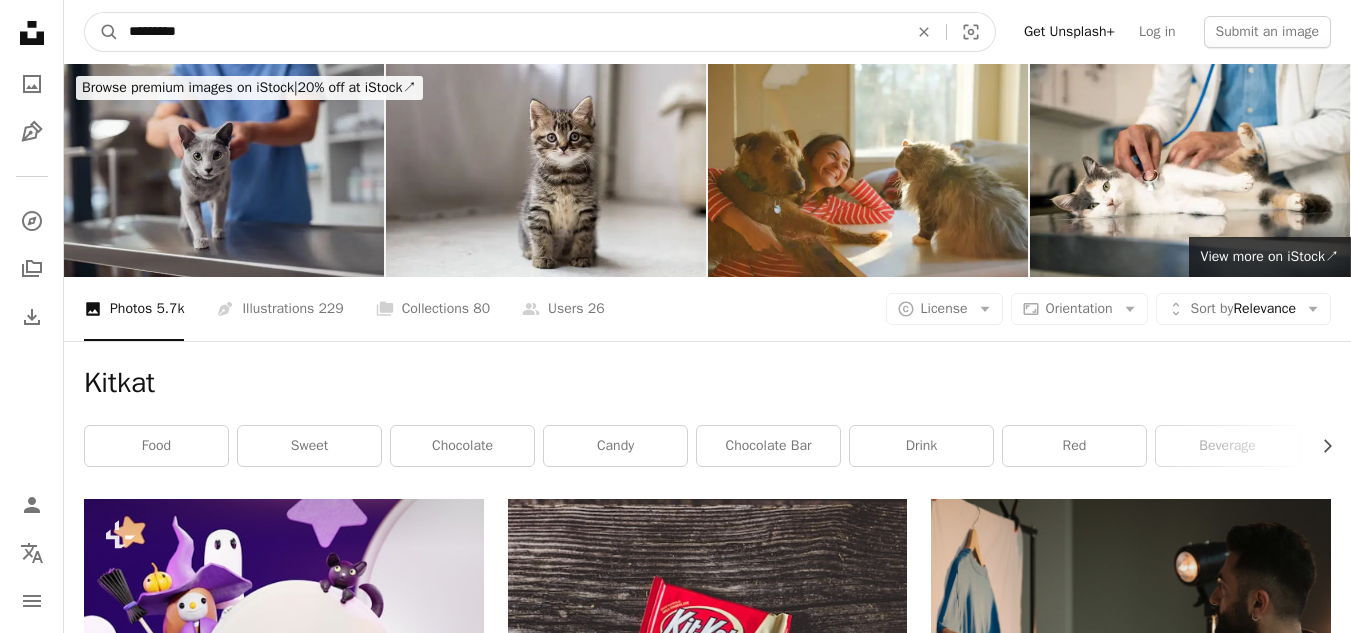 type on "**********" 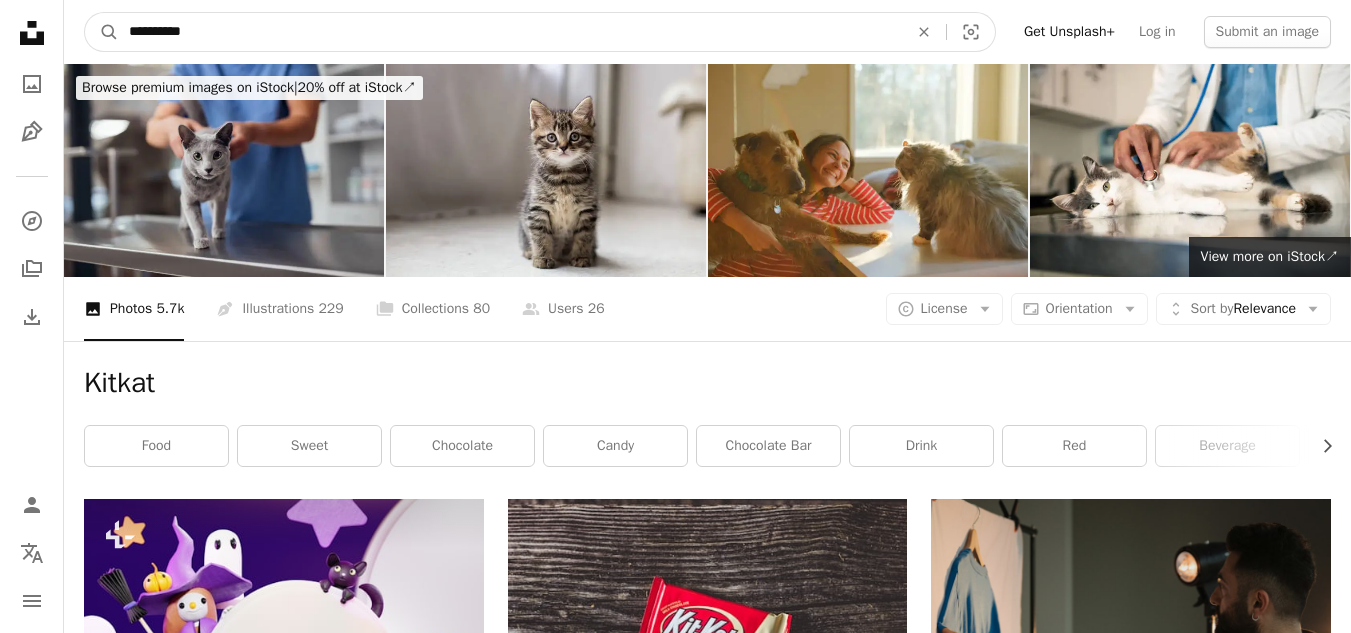 click on "A magnifying glass" at bounding box center [102, 32] 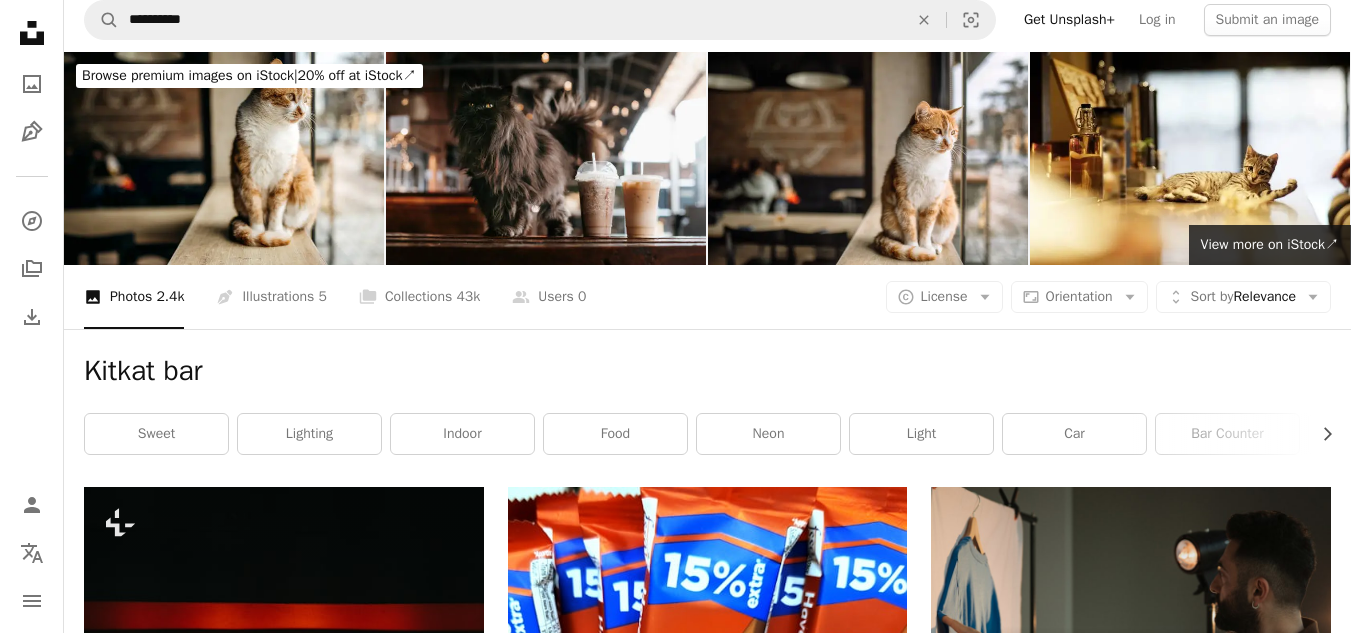 scroll, scrollTop: 0, scrollLeft: 0, axis: both 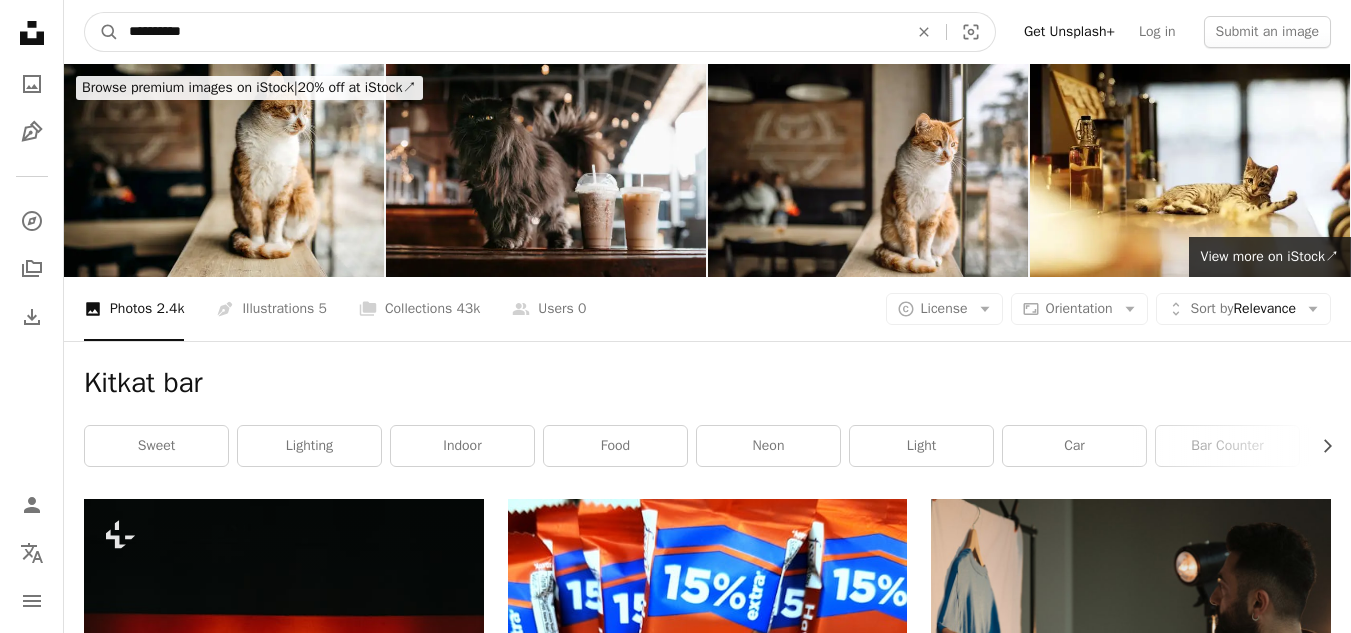 click on "**********" at bounding box center (510, 32) 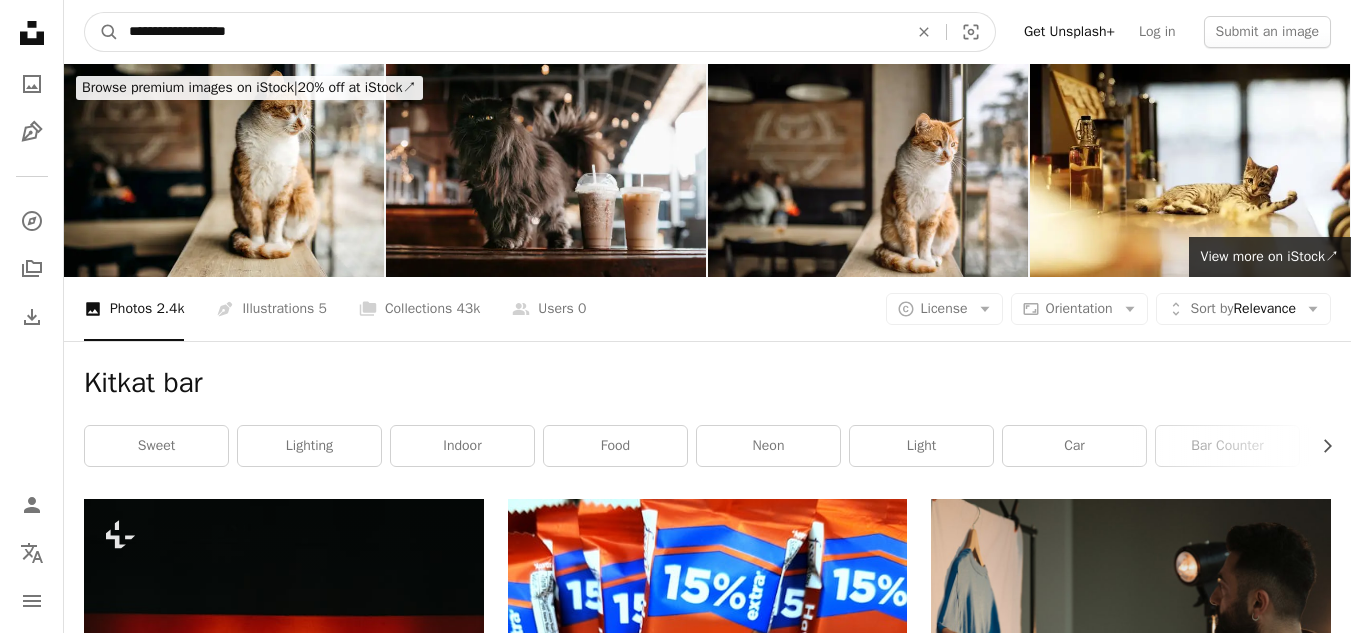 type on "**********" 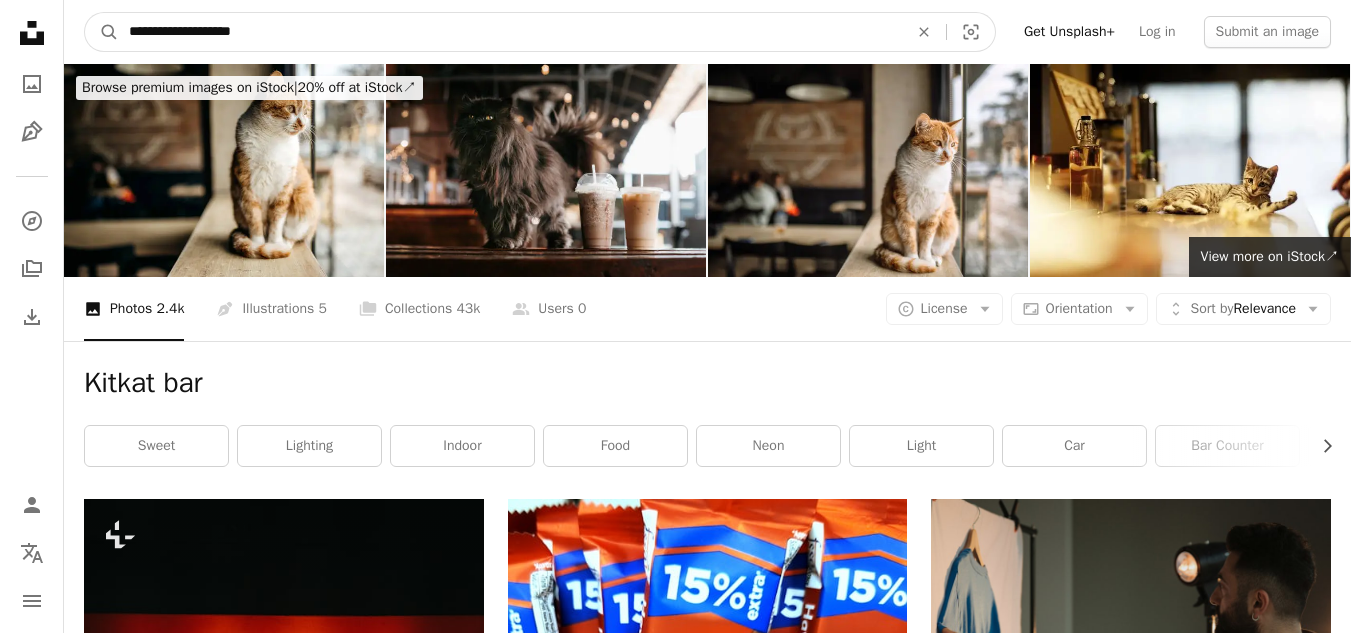 click on "A magnifying glass" at bounding box center (102, 32) 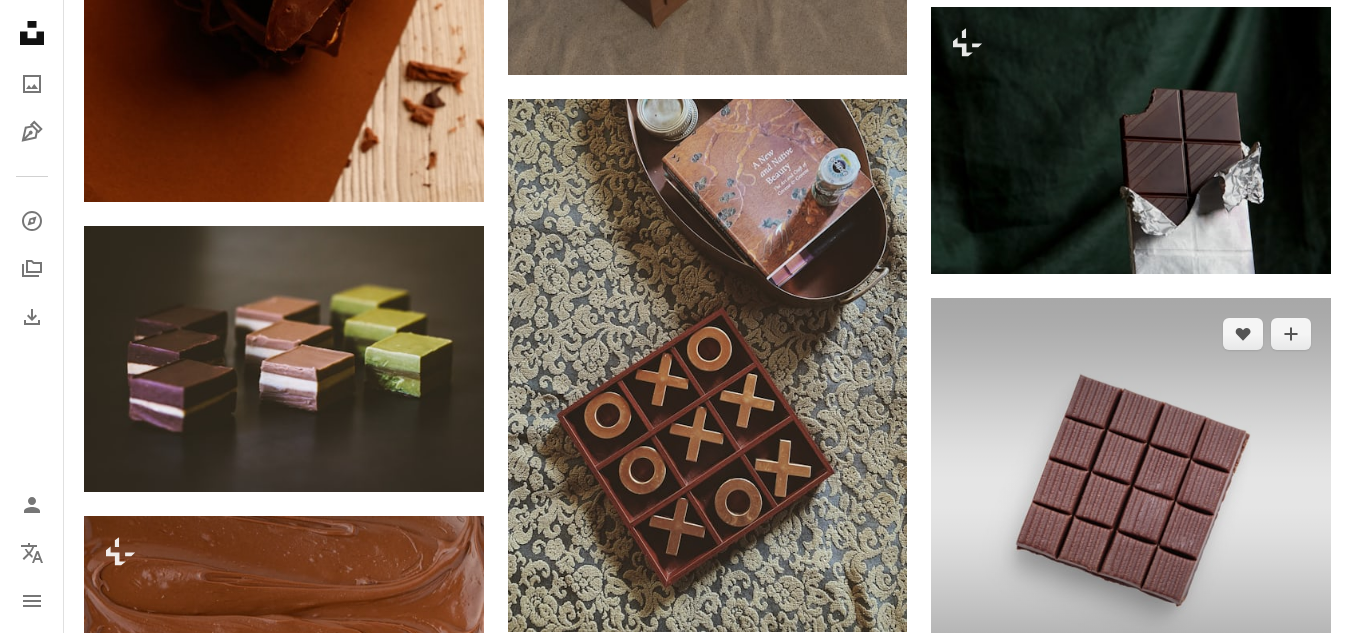 scroll, scrollTop: 1900, scrollLeft: 0, axis: vertical 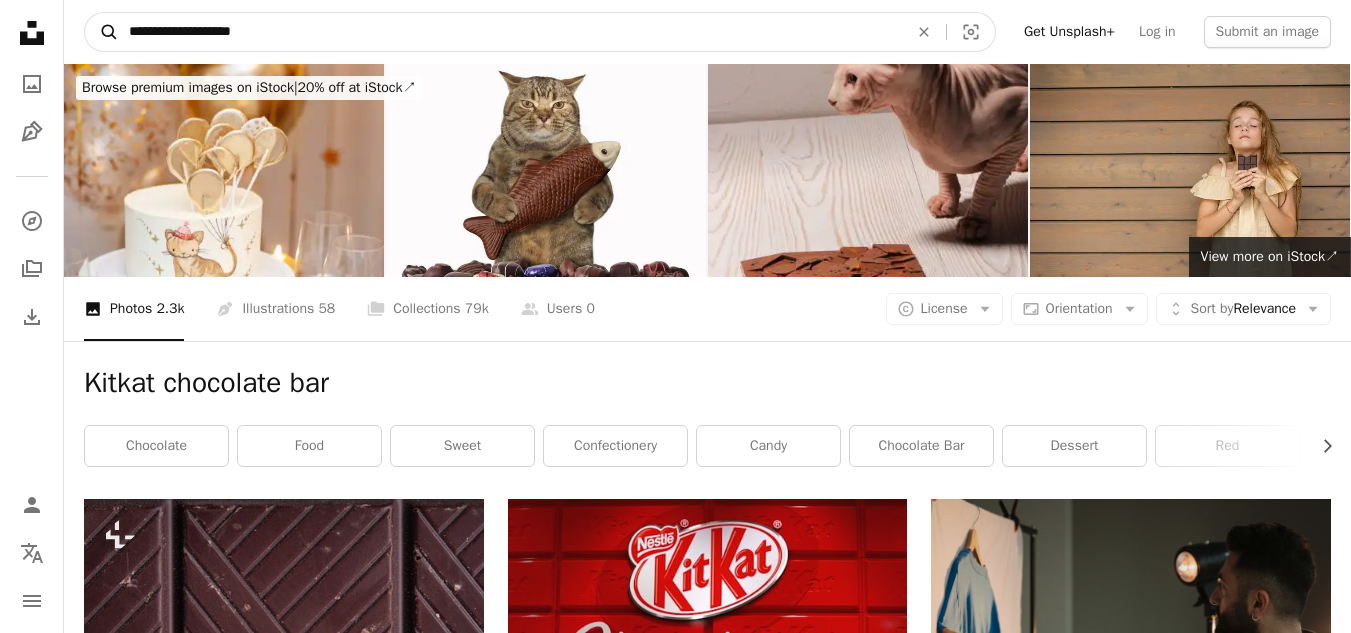 drag, startPoint x: 266, startPoint y: 30, endPoint x: 98, endPoint y: 30, distance: 168 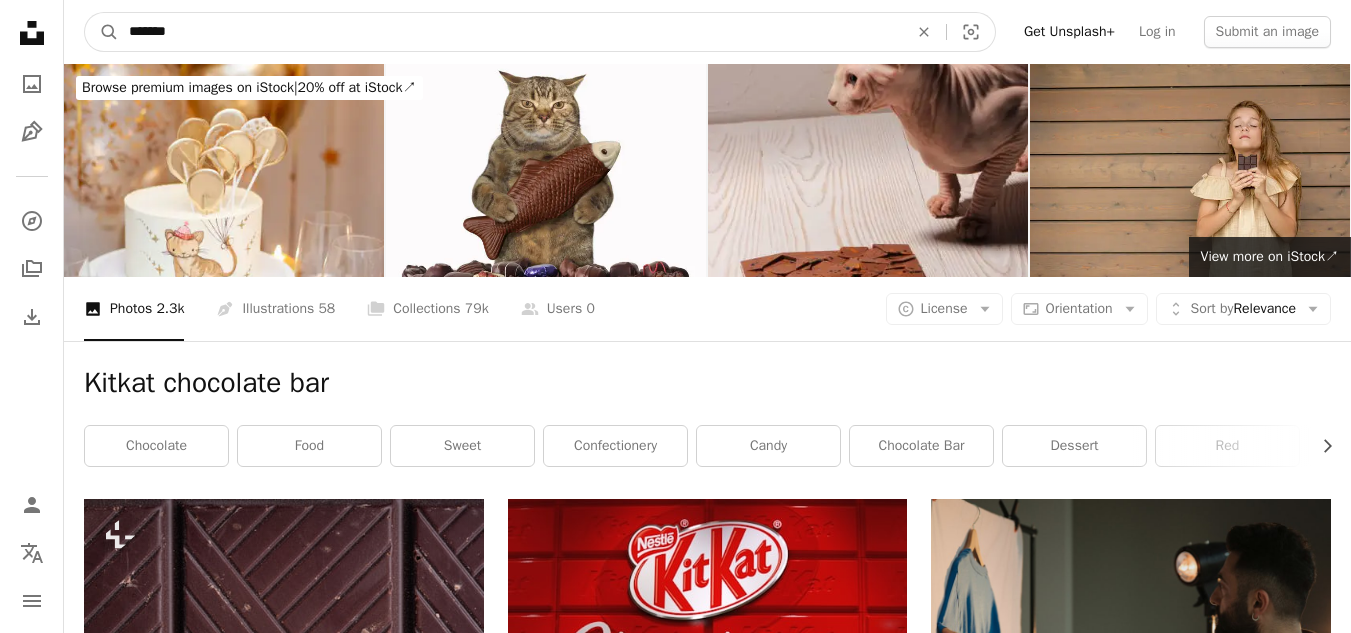 type on "********" 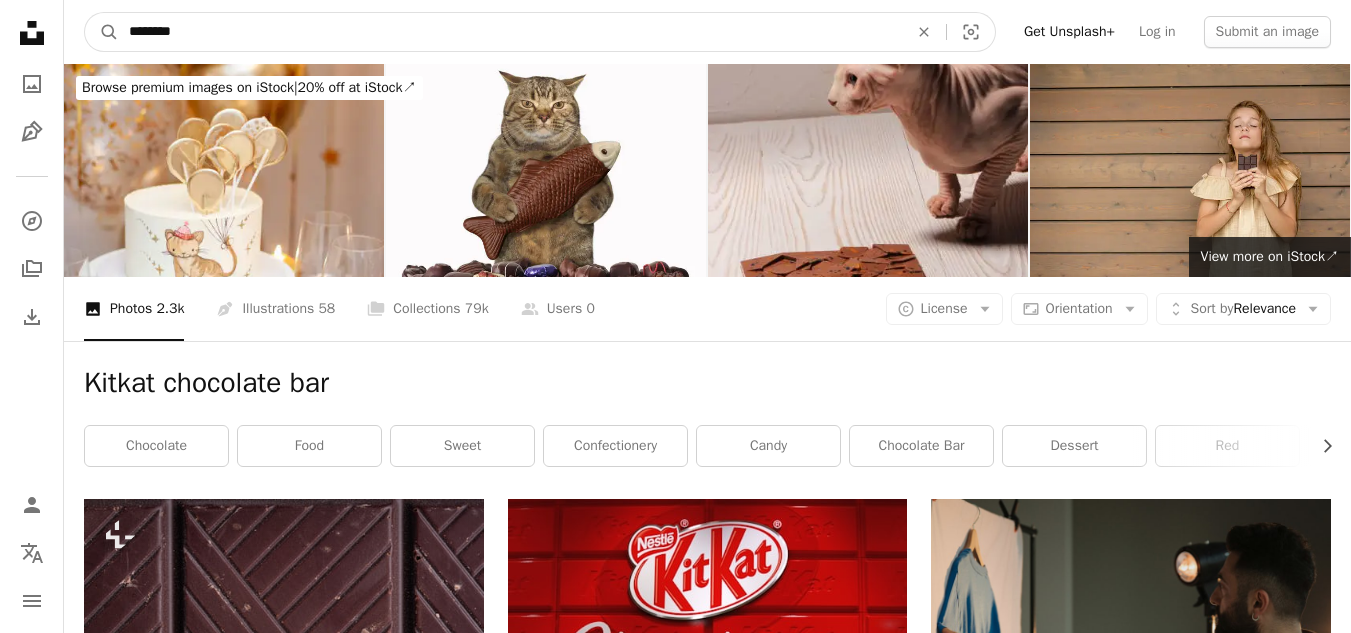 click on "A magnifying glass" at bounding box center (102, 32) 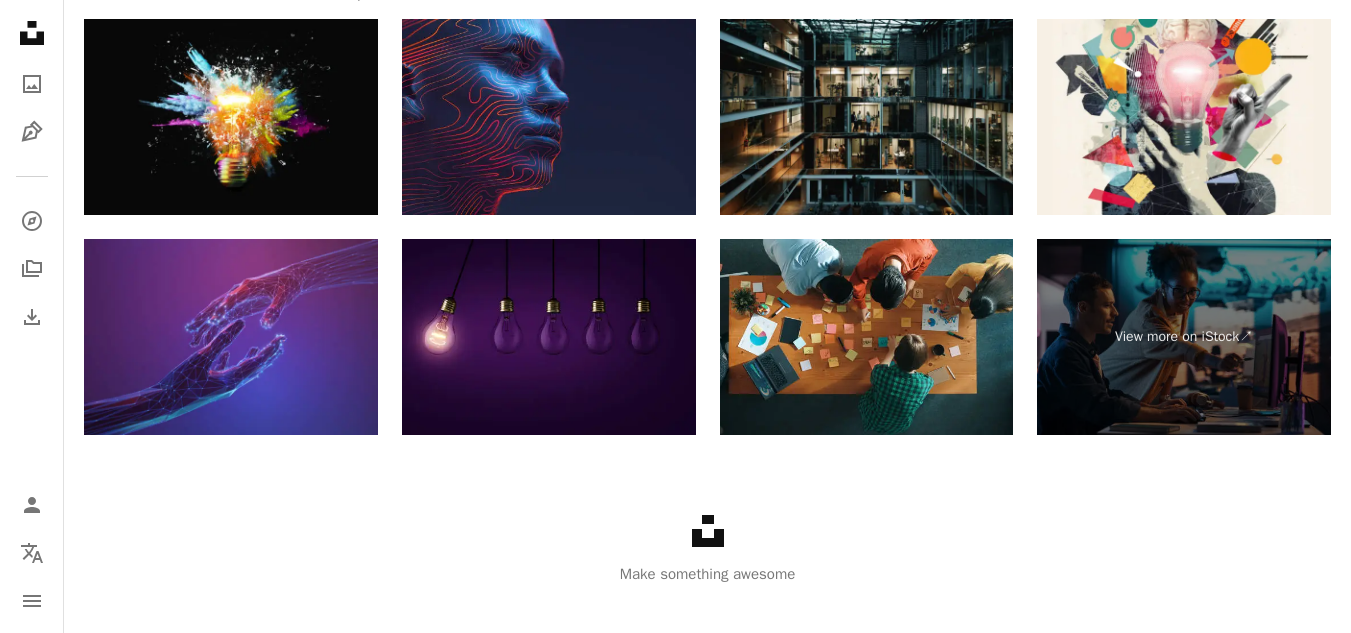 scroll, scrollTop: 4095, scrollLeft: 0, axis: vertical 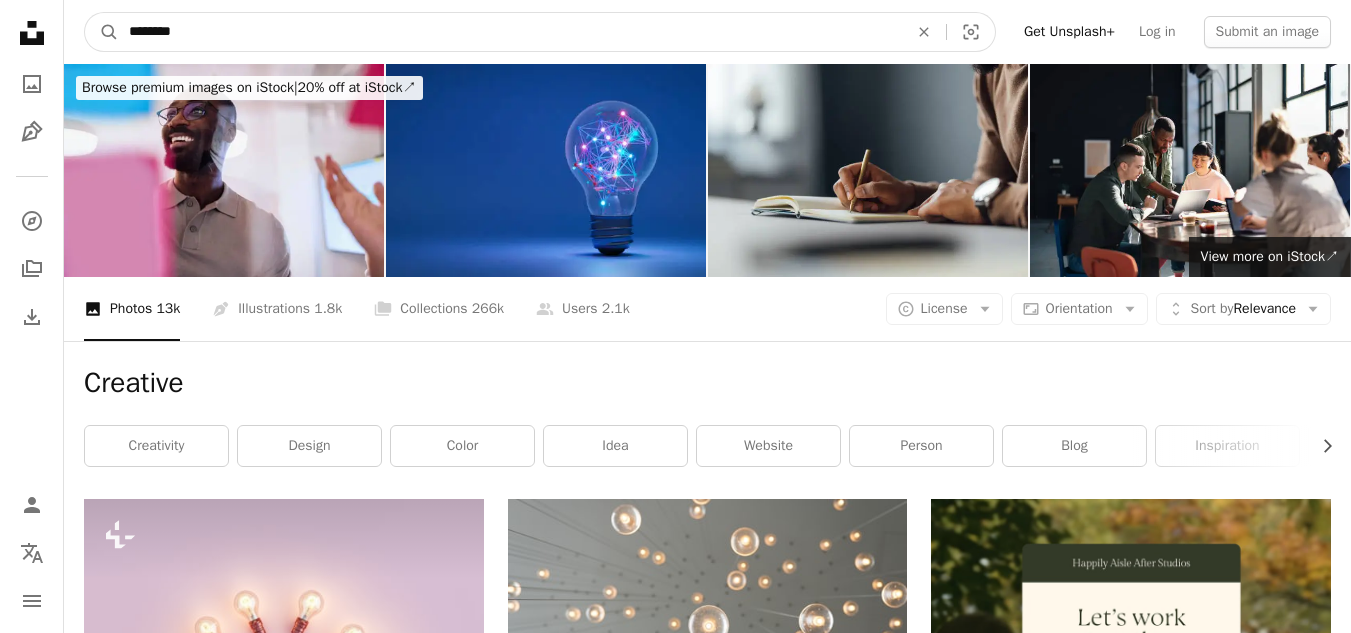click on "********" at bounding box center (510, 32) 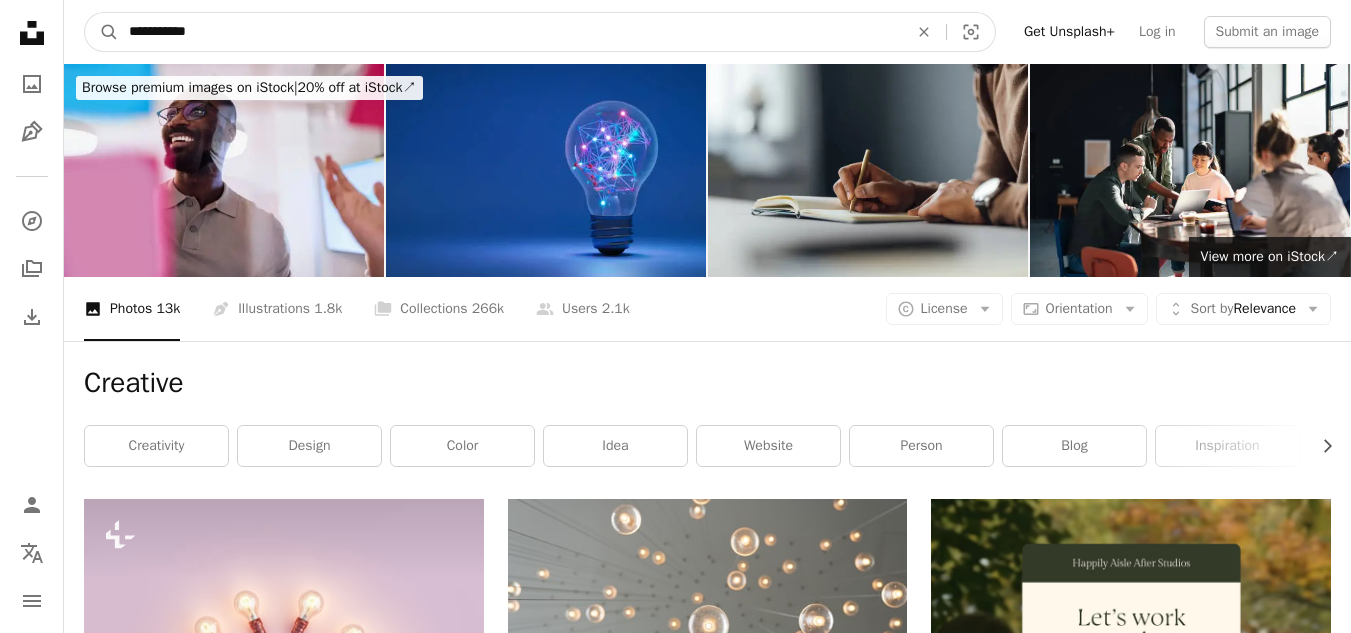 type on "**********" 